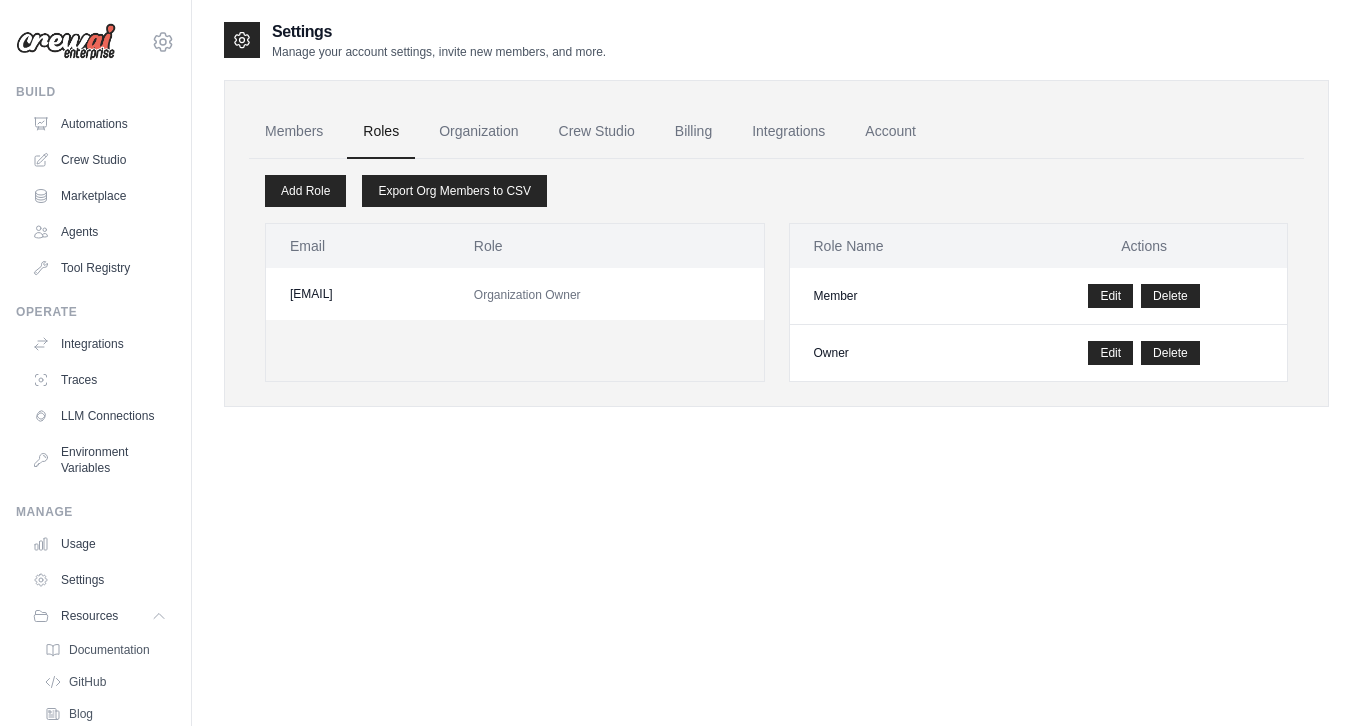 scroll, scrollTop: 40, scrollLeft: 0, axis: vertical 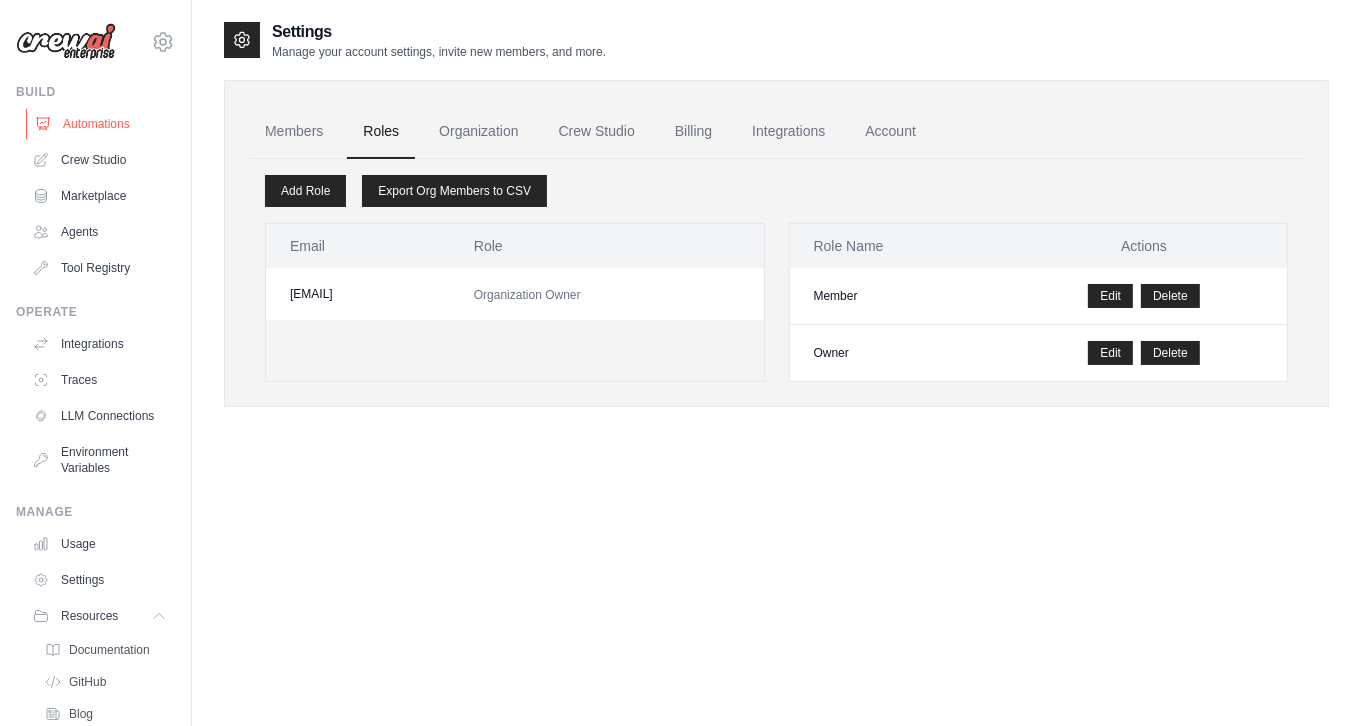 click on "Automations" at bounding box center (101, 124) 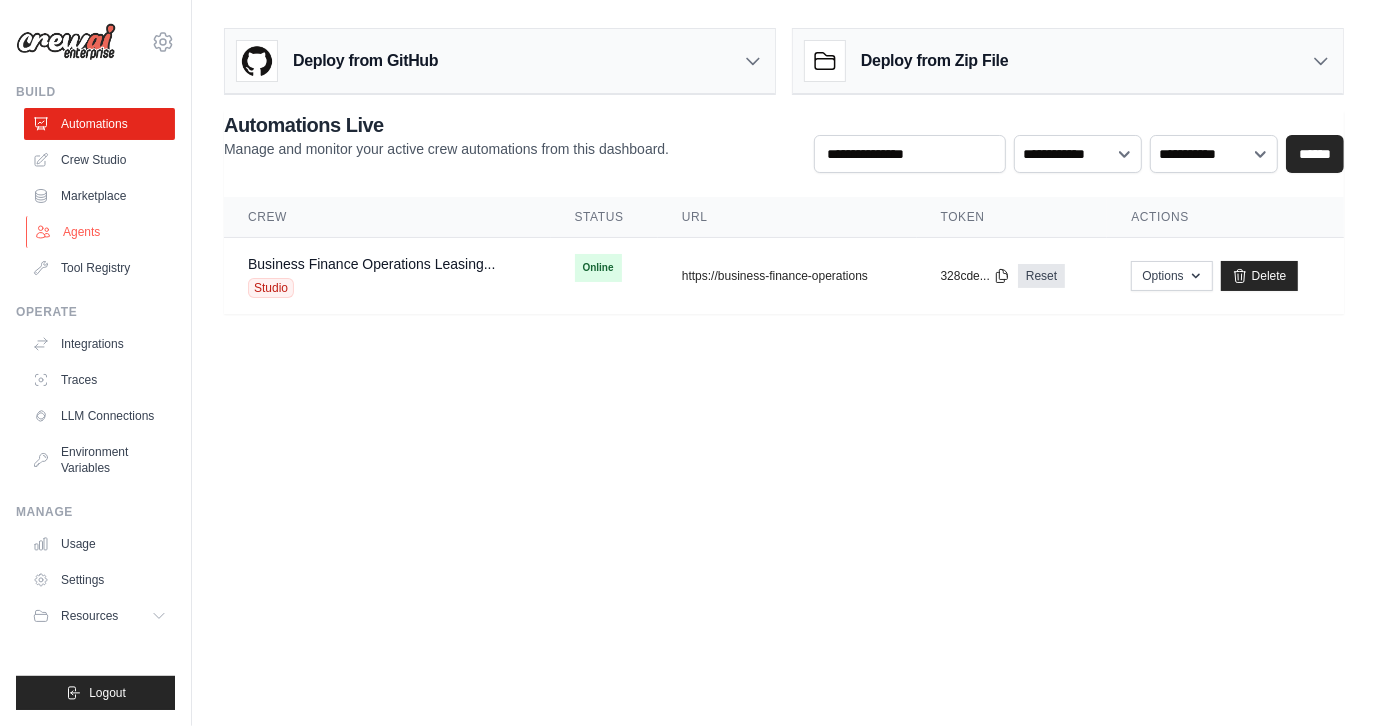 click on "Agents" at bounding box center (101, 232) 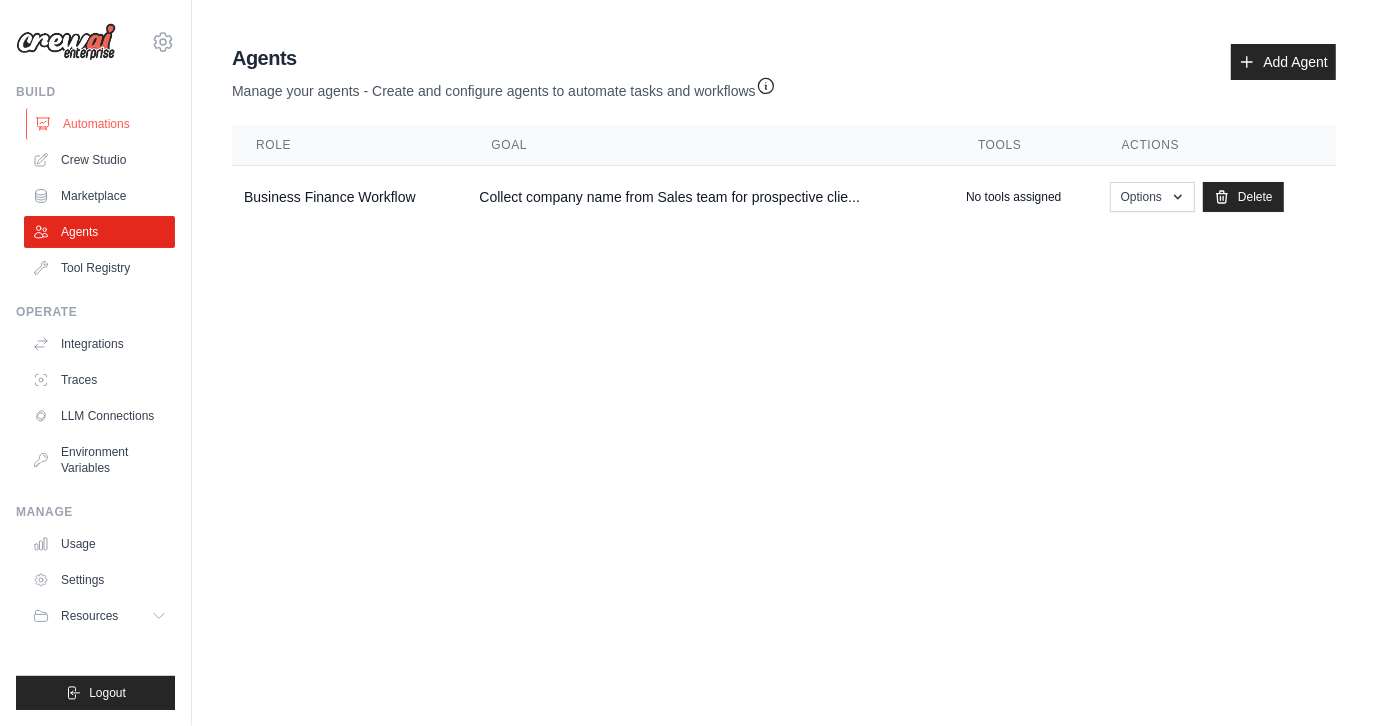 click on "Automations" at bounding box center (101, 124) 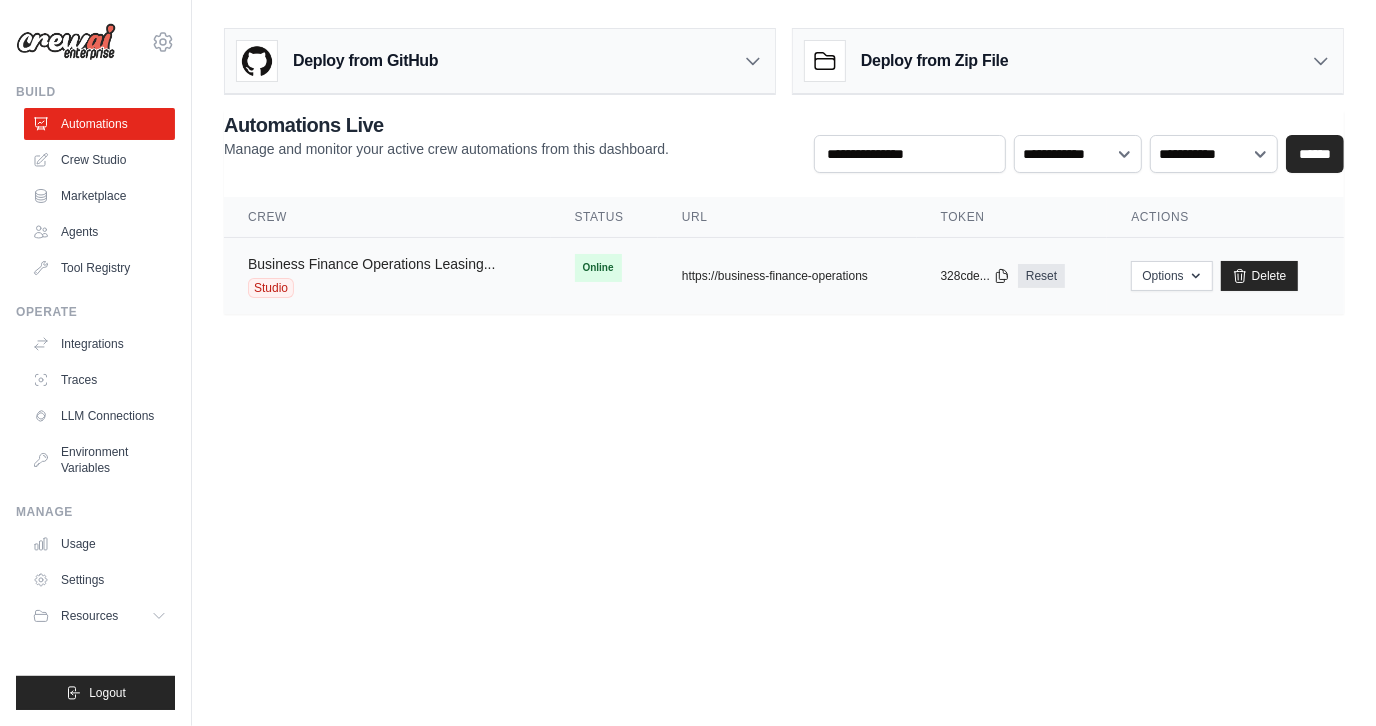 click on "Business Finance Operations   Leasing..." at bounding box center (371, 264) 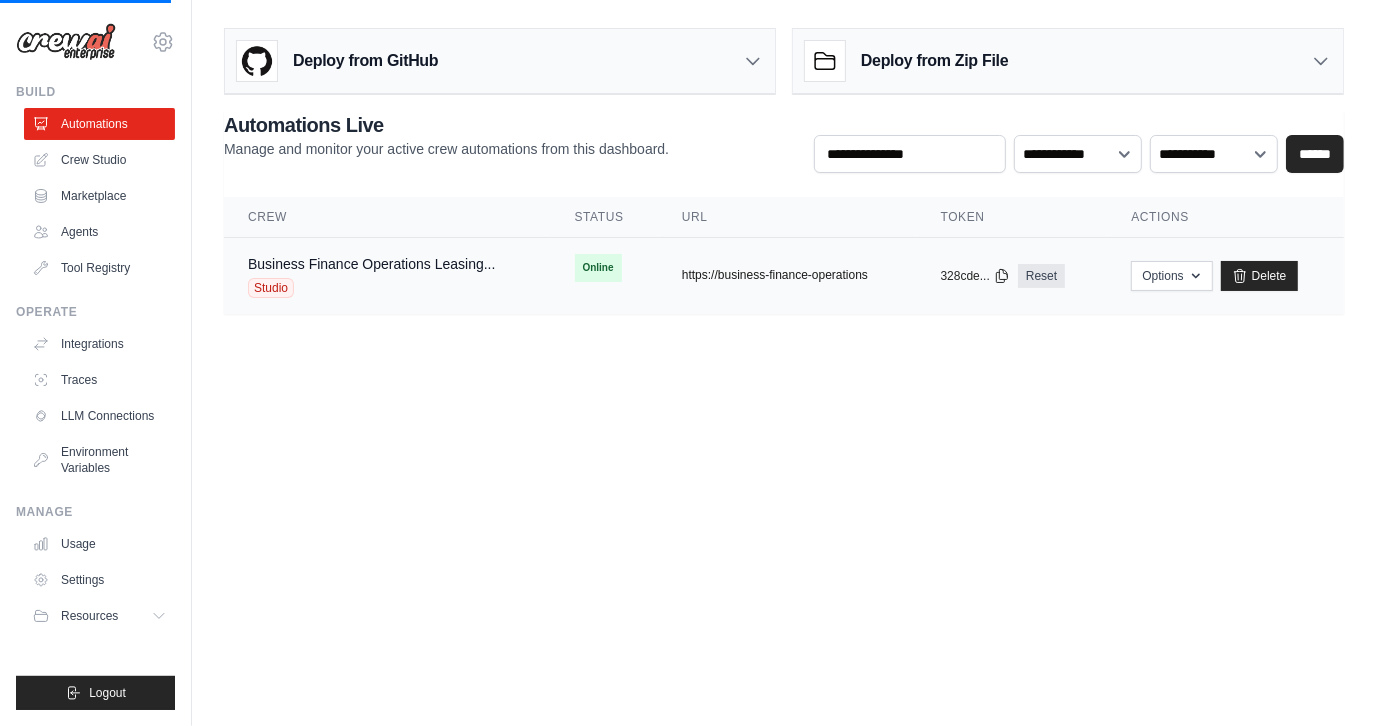 click on "https://business-finance-operations" at bounding box center (775, 275) 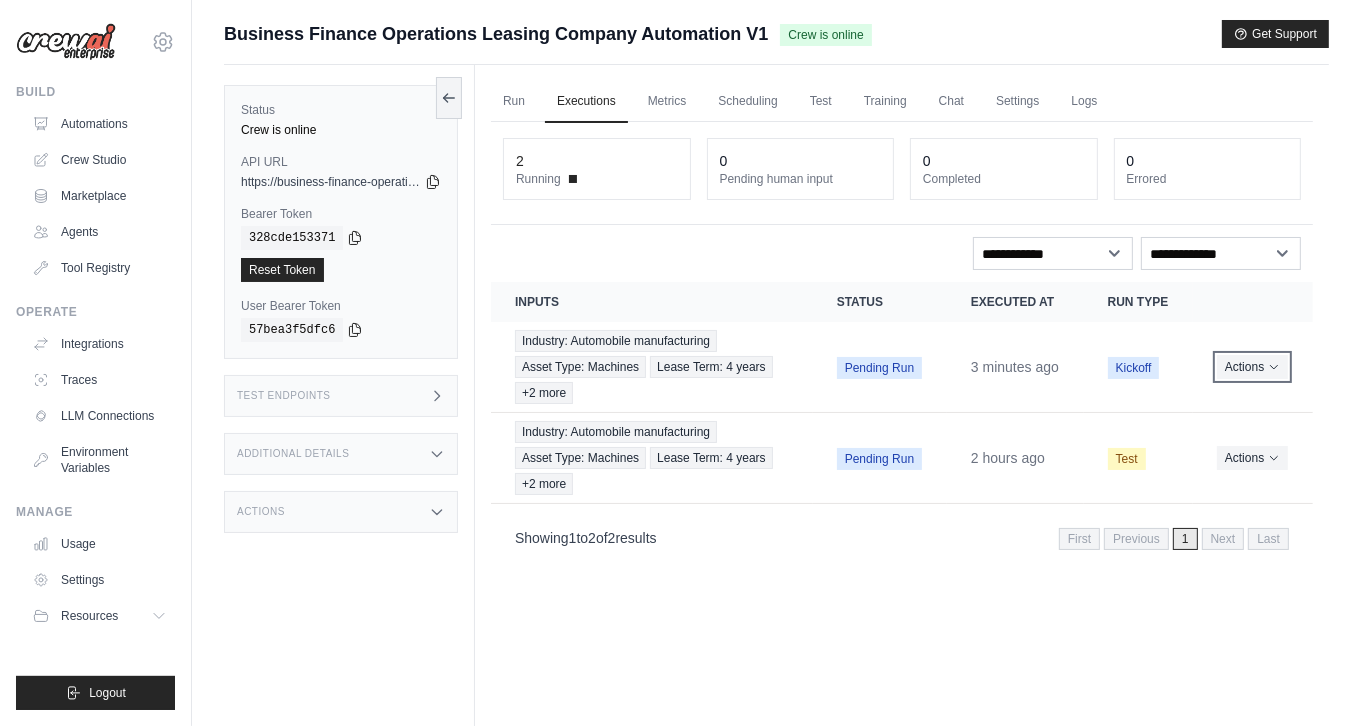 click 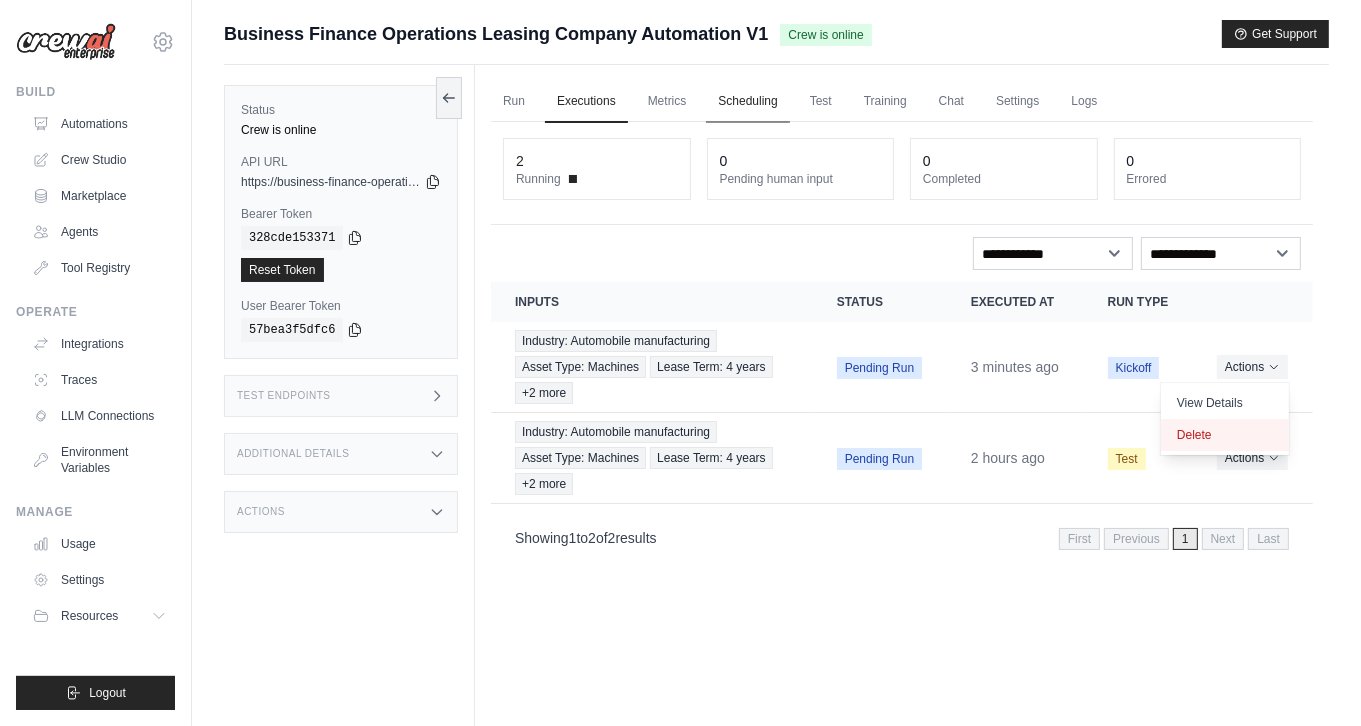 drag, startPoint x: 1188, startPoint y: 429, endPoint x: 775, endPoint y: 104, distance: 525.5416 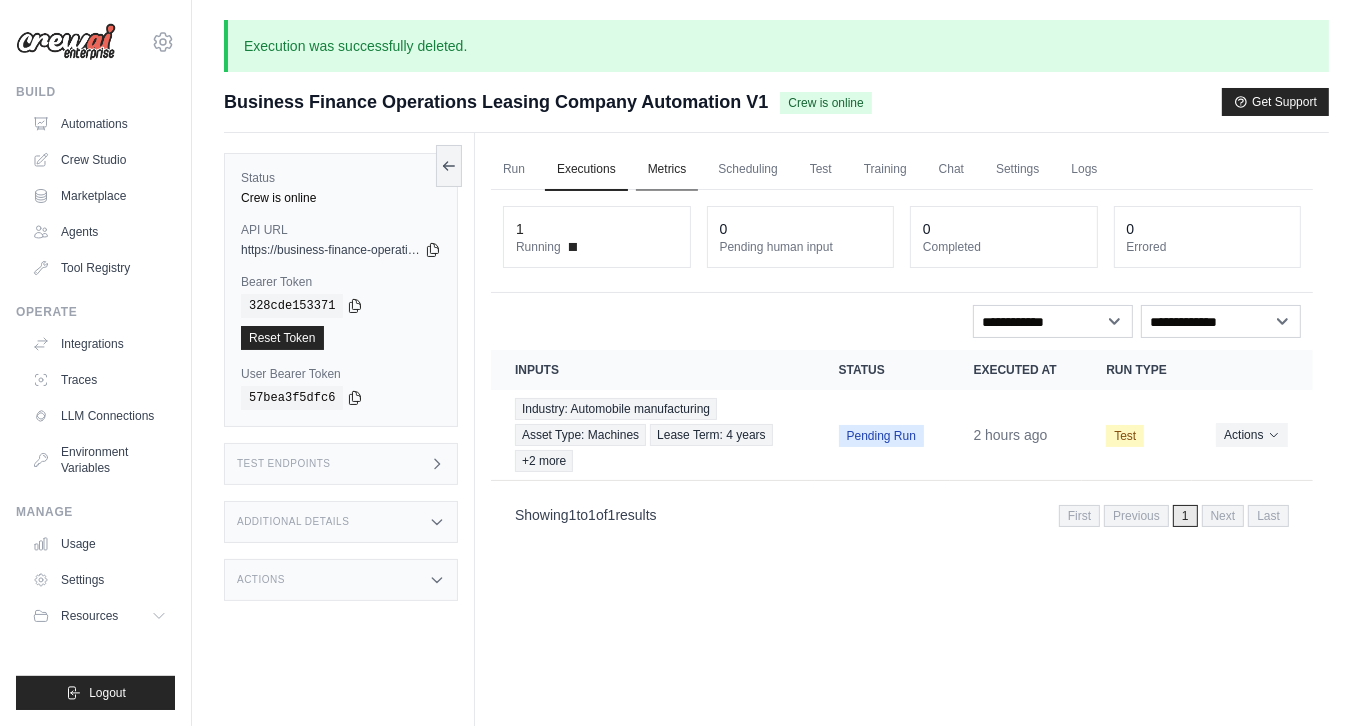 click on "Metrics" at bounding box center (667, 170) 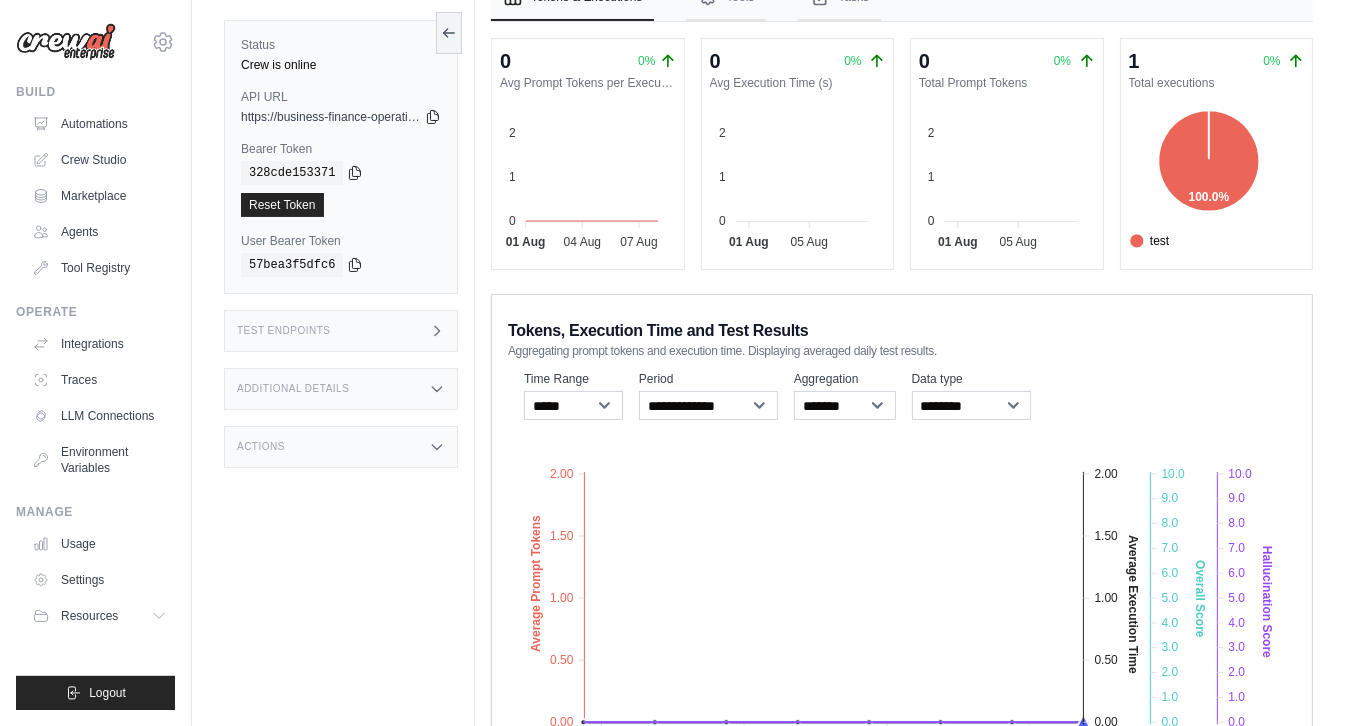 scroll, scrollTop: 300, scrollLeft: 0, axis: vertical 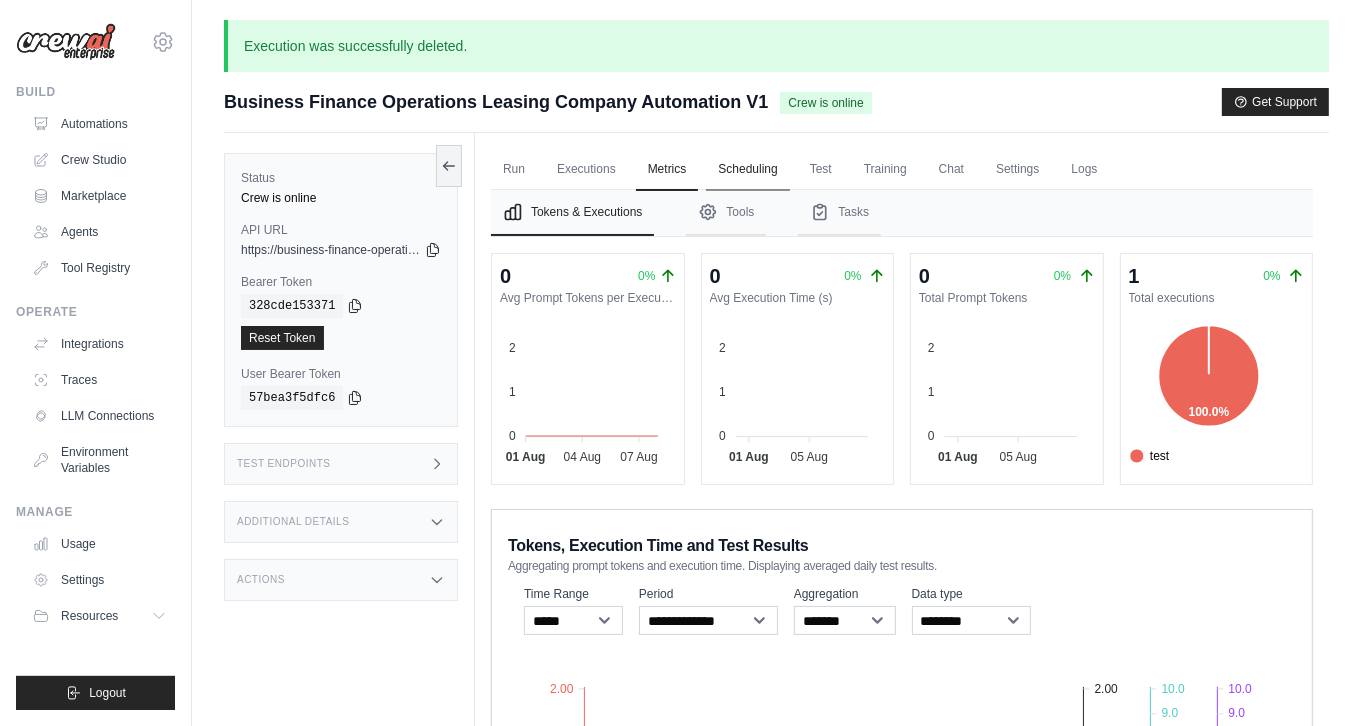 click on "Scheduling" at bounding box center [747, 170] 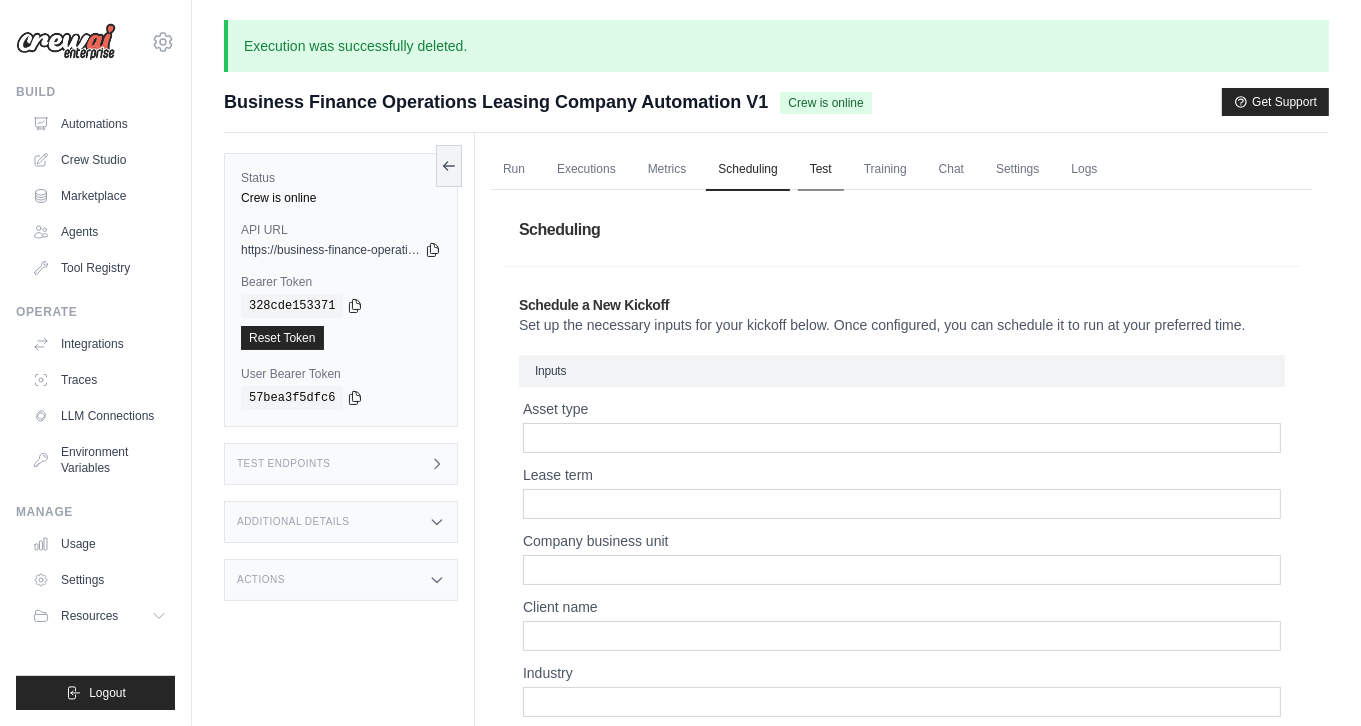 click on "Test" at bounding box center (821, 170) 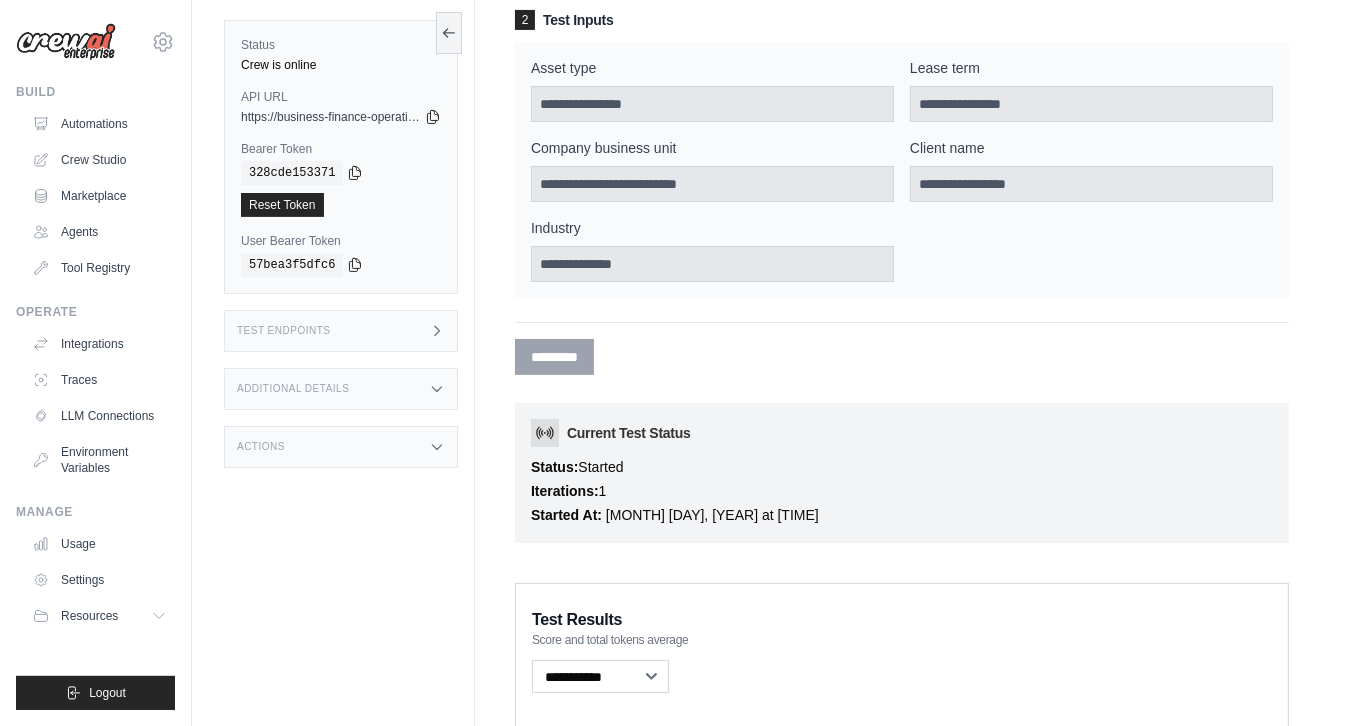 scroll, scrollTop: 0, scrollLeft: 0, axis: both 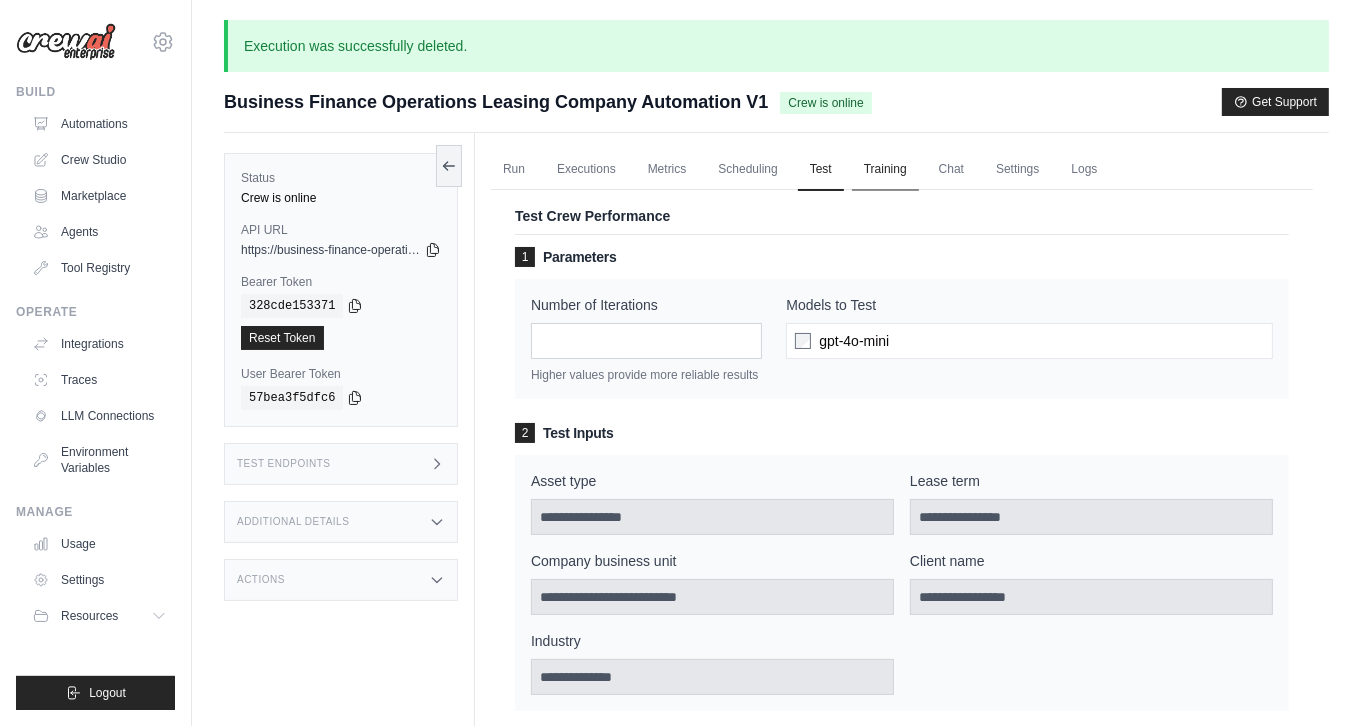 click on "Training" at bounding box center (885, 170) 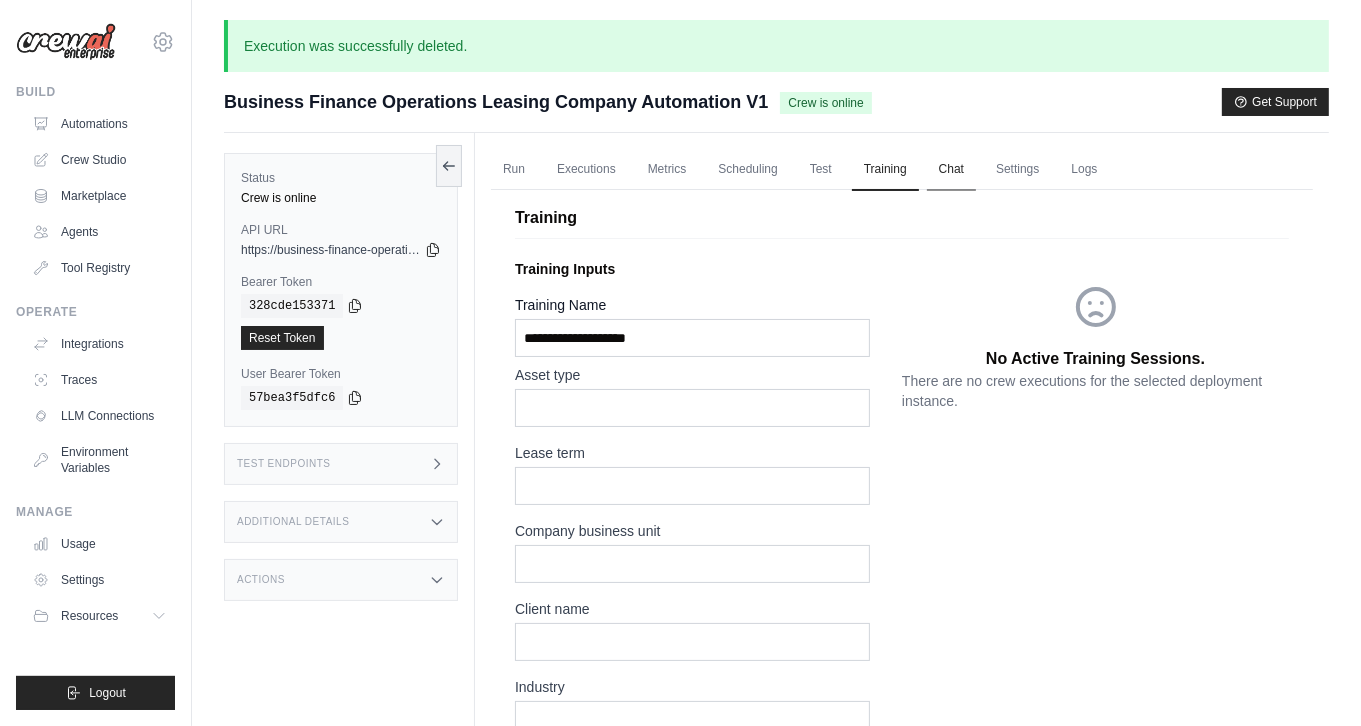 click on "Chat" at bounding box center [951, 170] 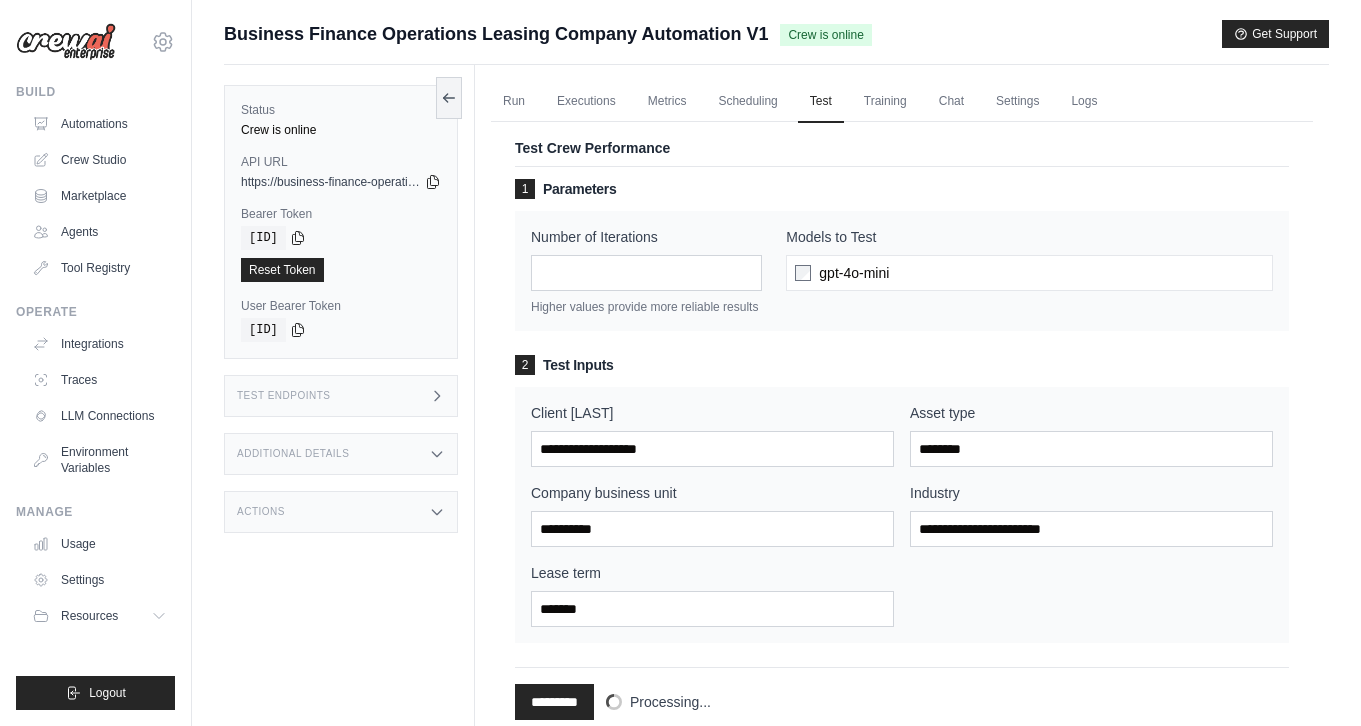 select on "**********" 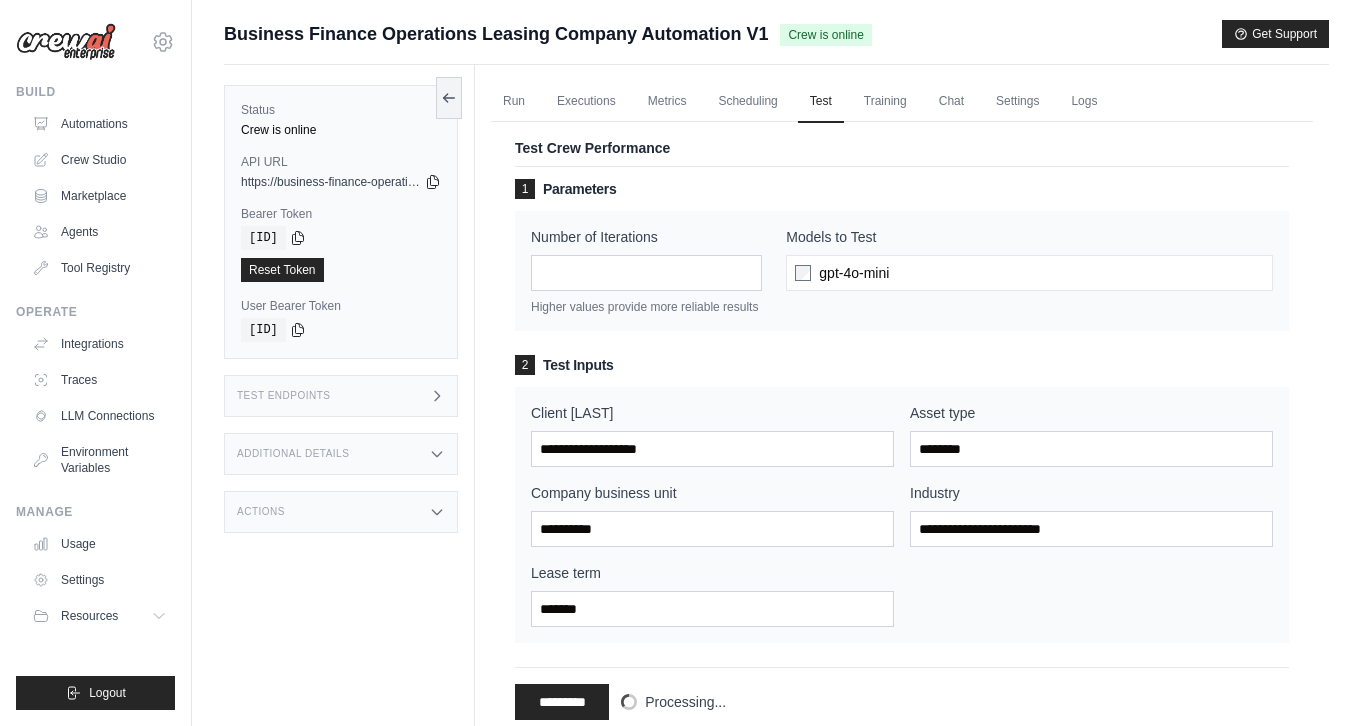 scroll, scrollTop: 0, scrollLeft: 0, axis: both 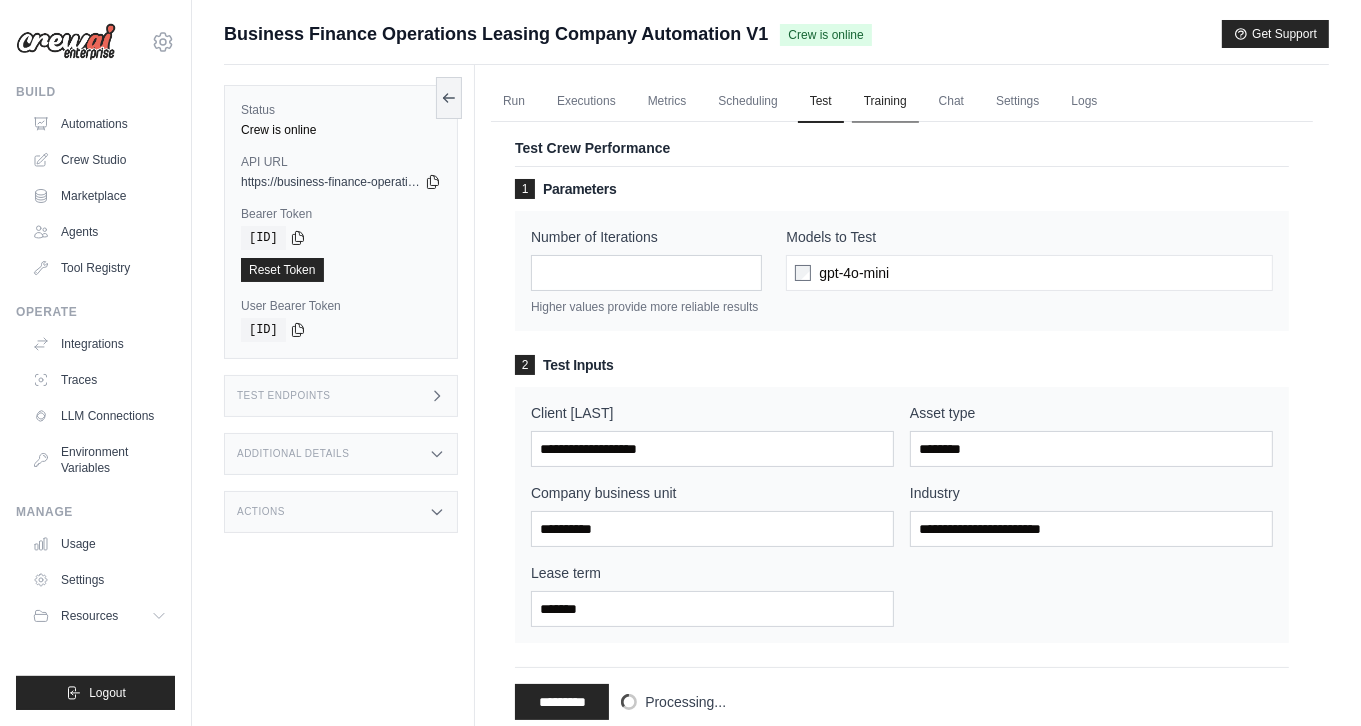 click on "Training" at bounding box center [885, 102] 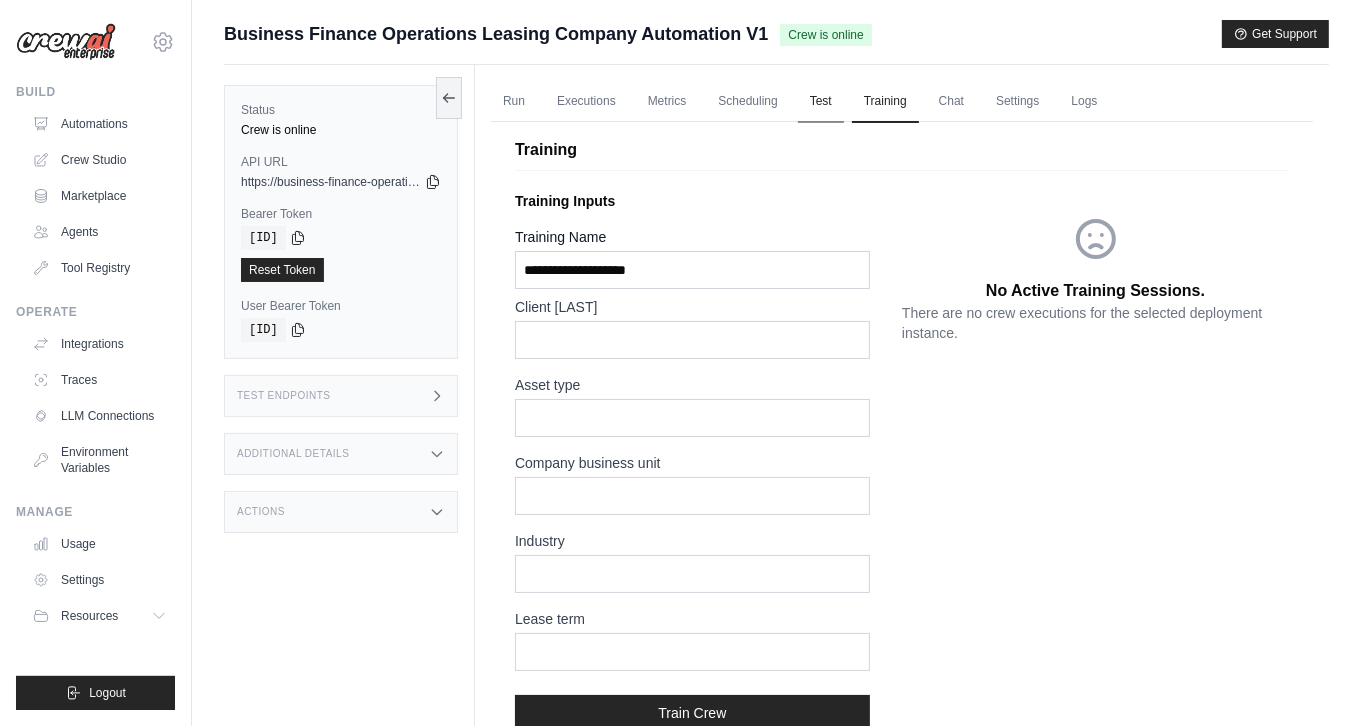 click on "Test" at bounding box center [821, 102] 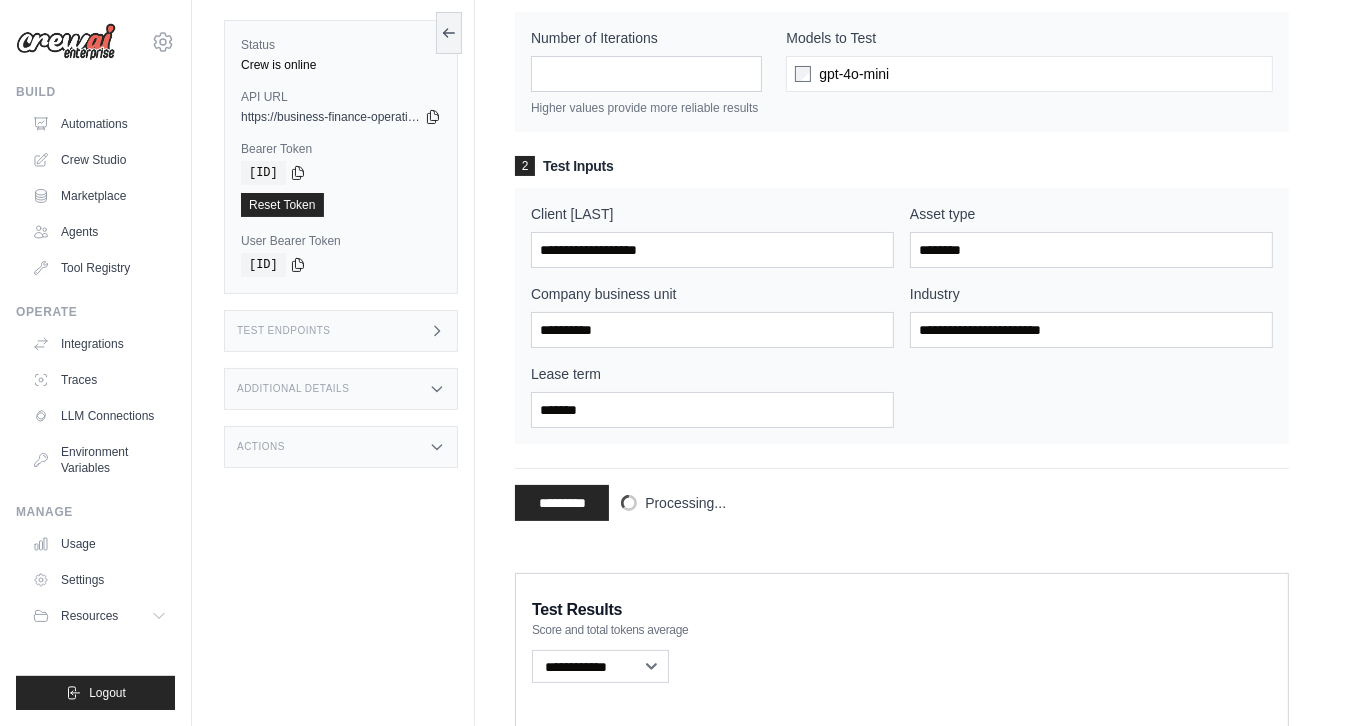 scroll, scrollTop: 0, scrollLeft: 0, axis: both 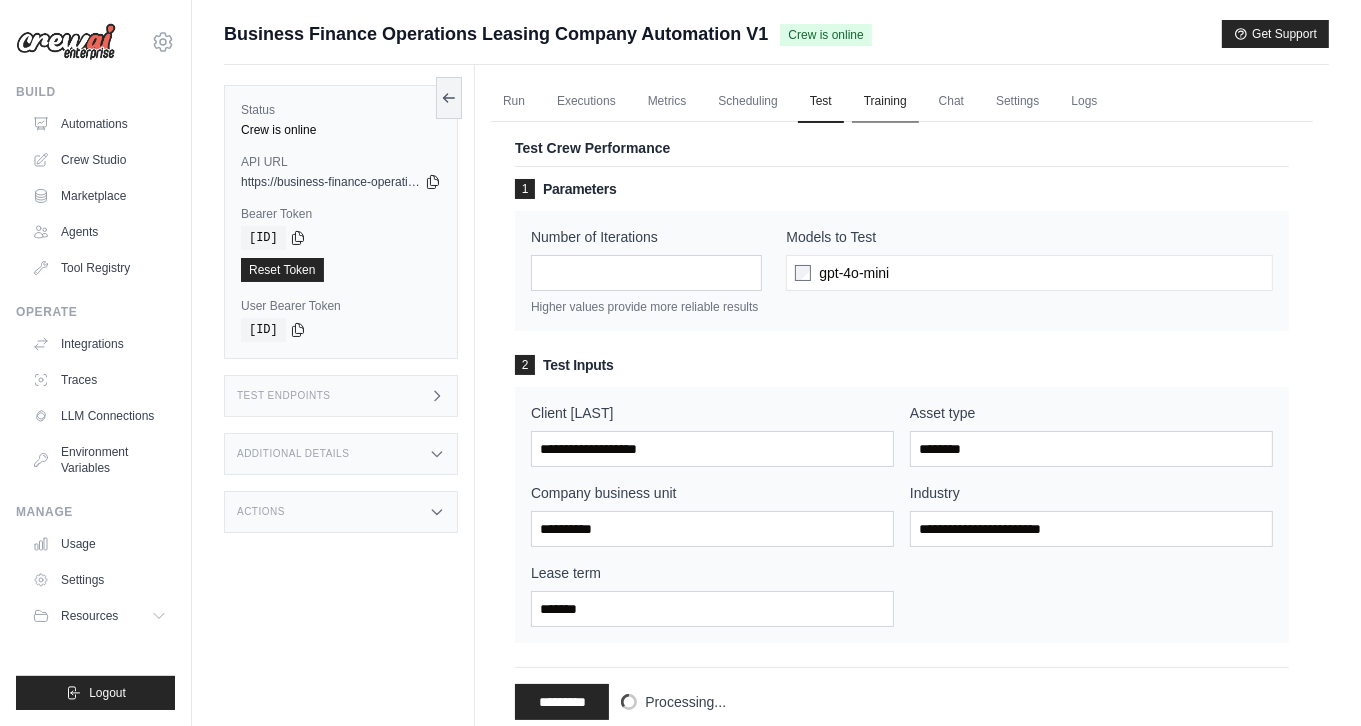 click on "Training" at bounding box center [885, 102] 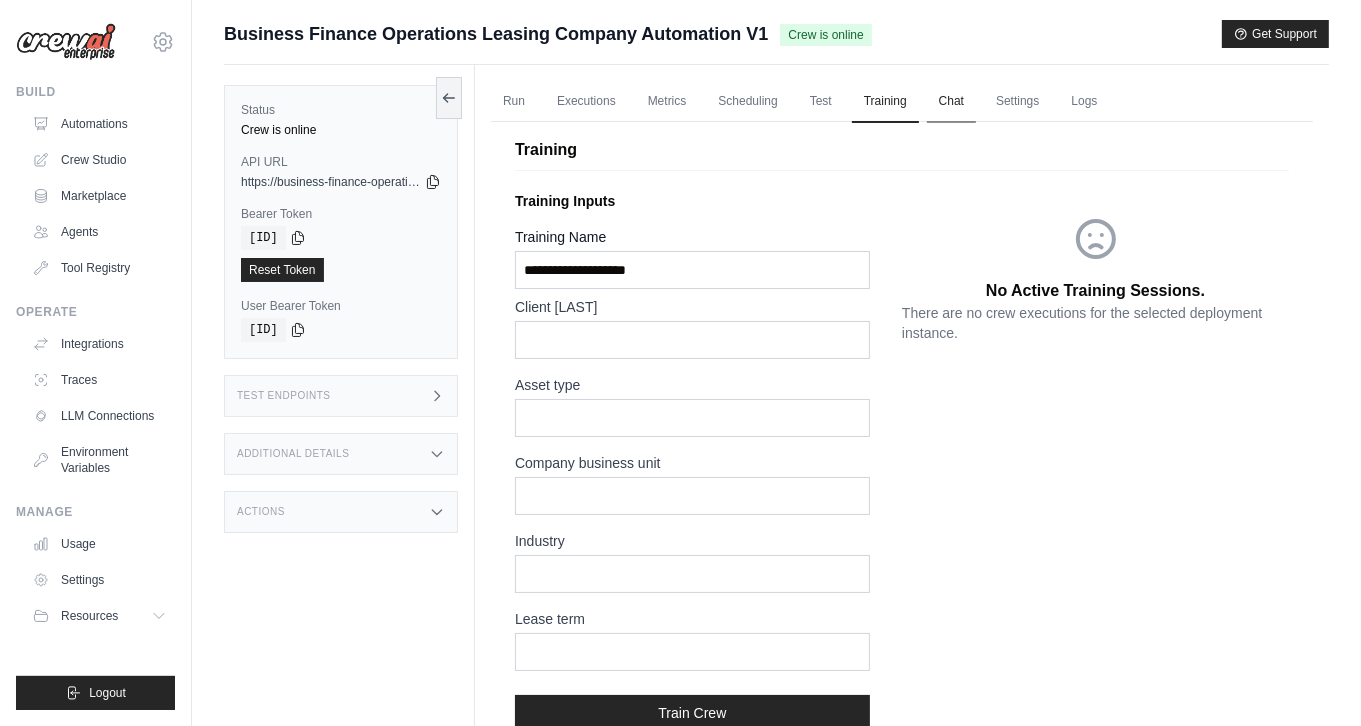 click on "Chat" at bounding box center (951, 102) 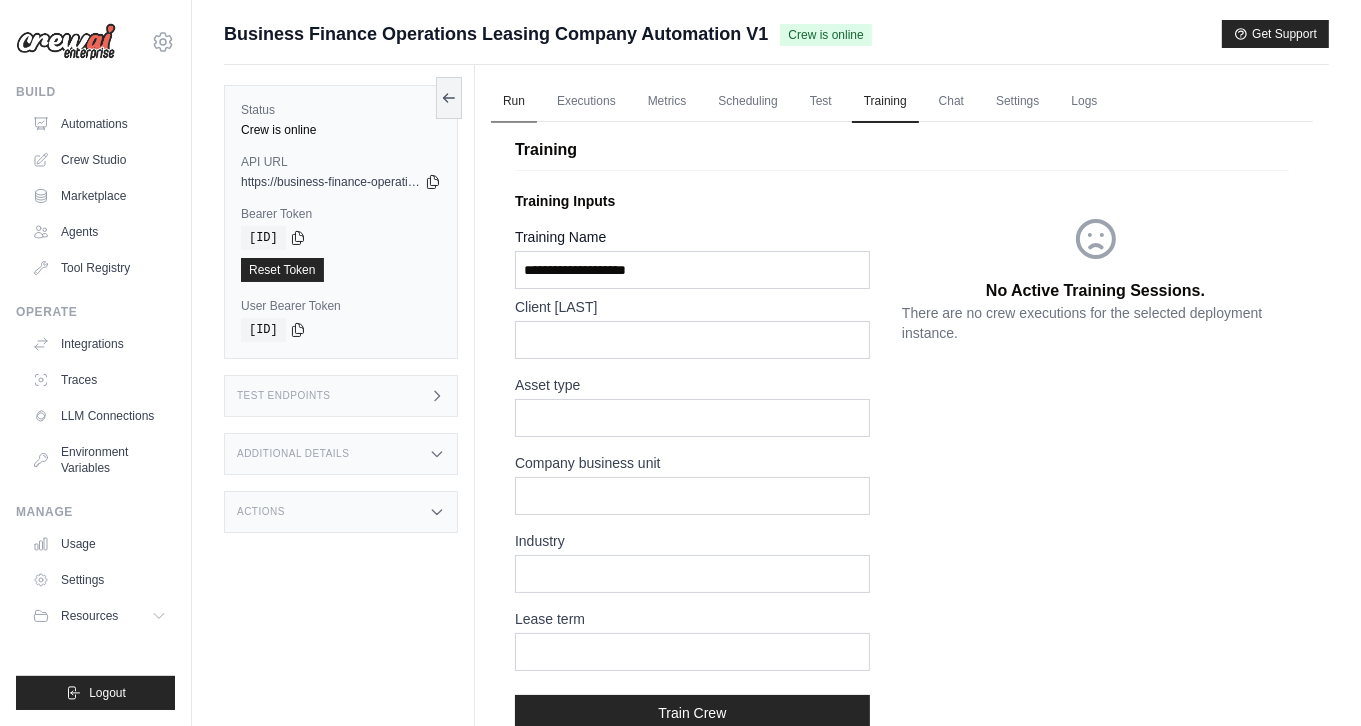 click on "Run" at bounding box center [514, 102] 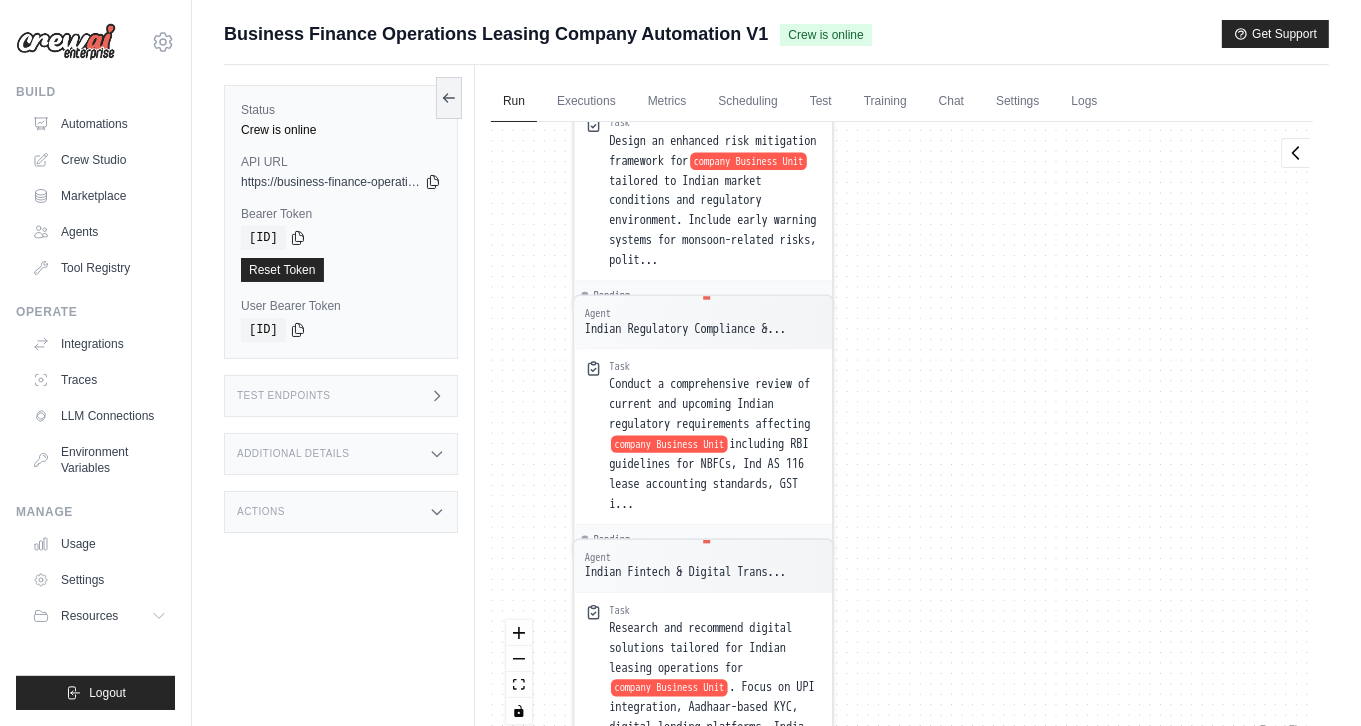 drag, startPoint x: 1021, startPoint y: 555, endPoint x: 1015, endPoint y: 254, distance: 301.05978 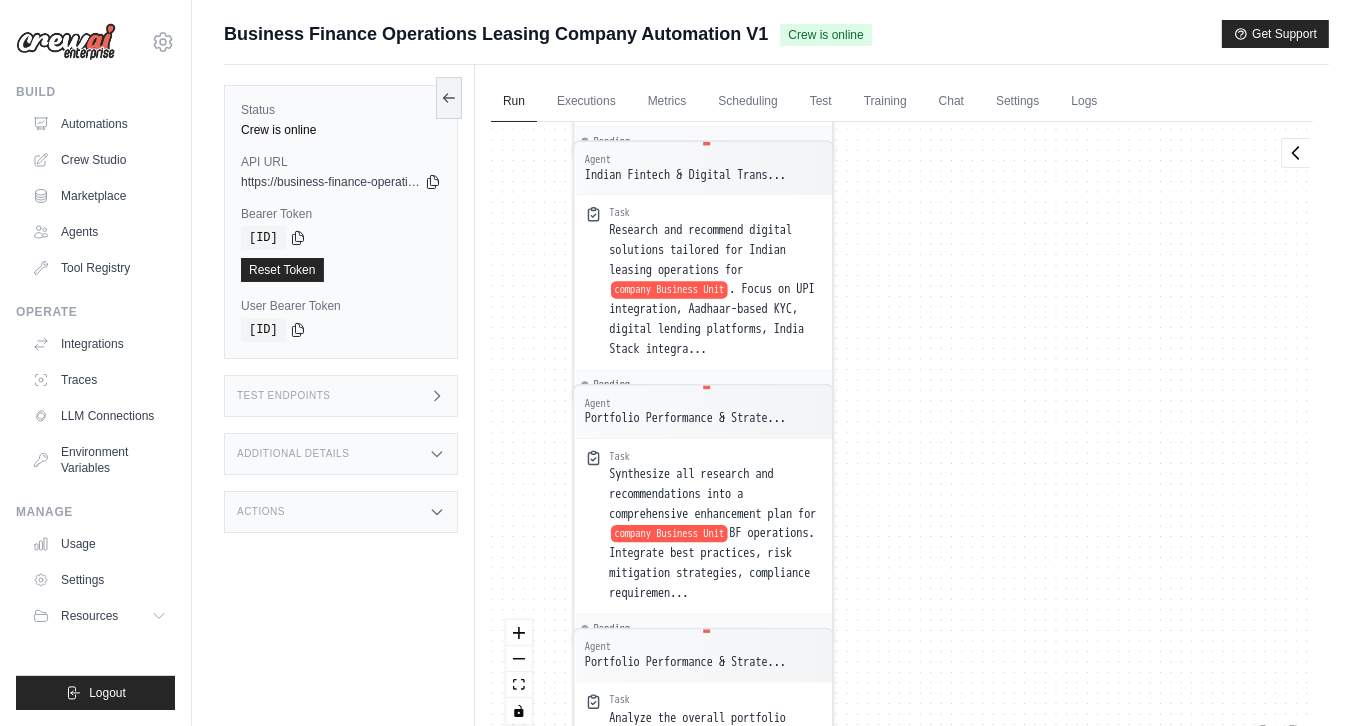 drag, startPoint x: 1038, startPoint y: 668, endPoint x: 1075, endPoint y: 481, distance: 190.62529 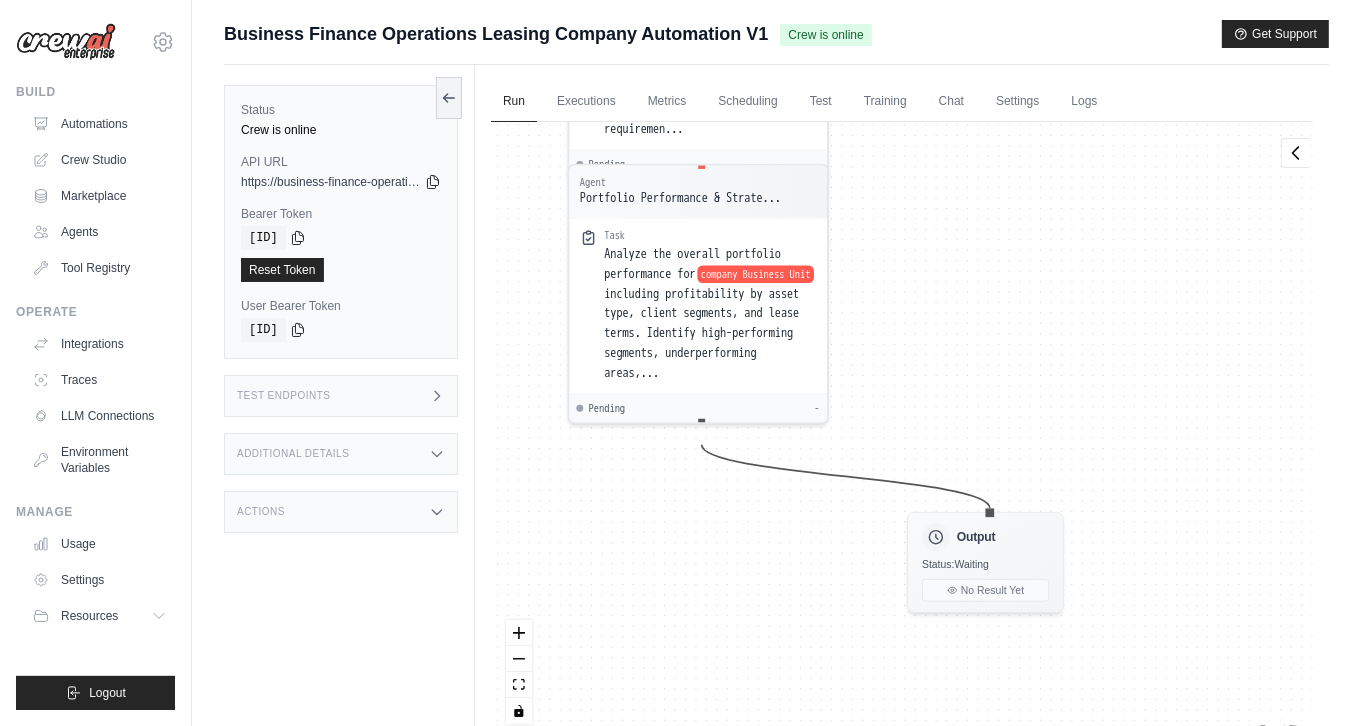 drag, startPoint x: 1098, startPoint y: 496, endPoint x: 1091, endPoint y: 216, distance: 280.0875 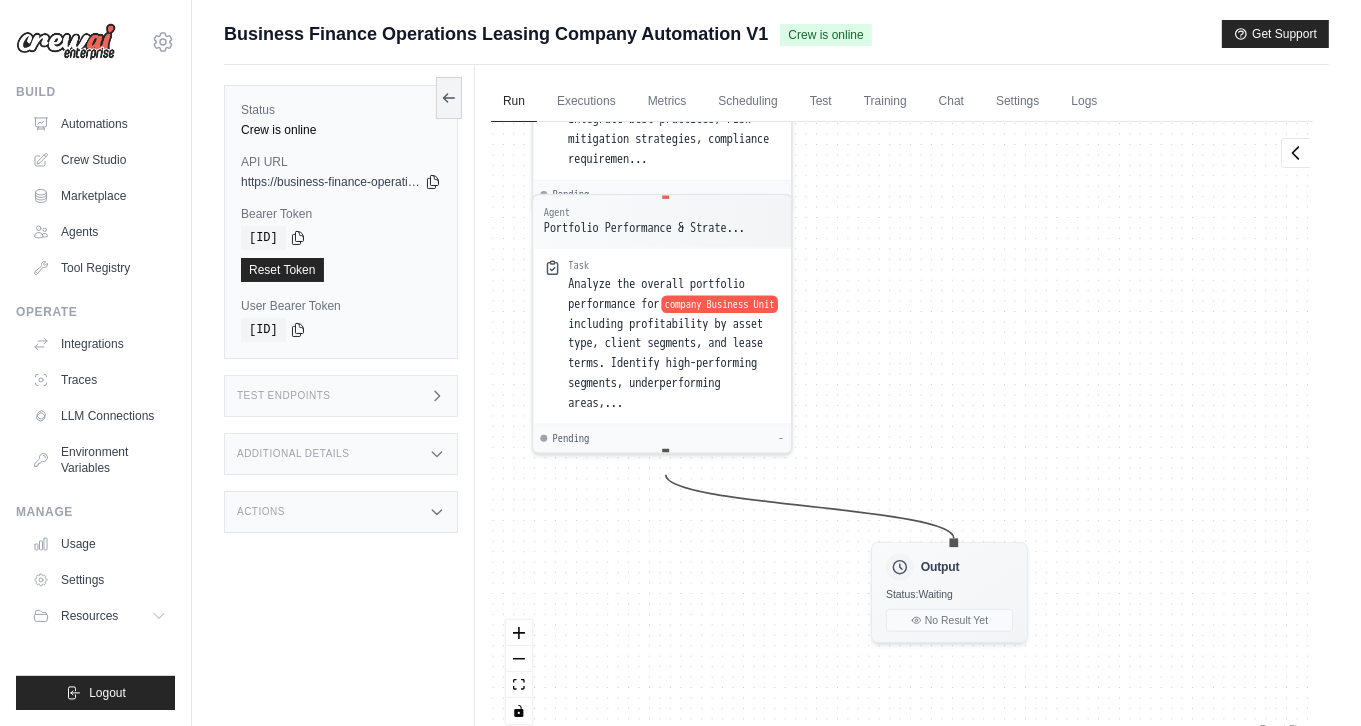 drag, startPoint x: 1172, startPoint y: 573, endPoint x: 1107, endPoint y: 513, distance: 88.45903 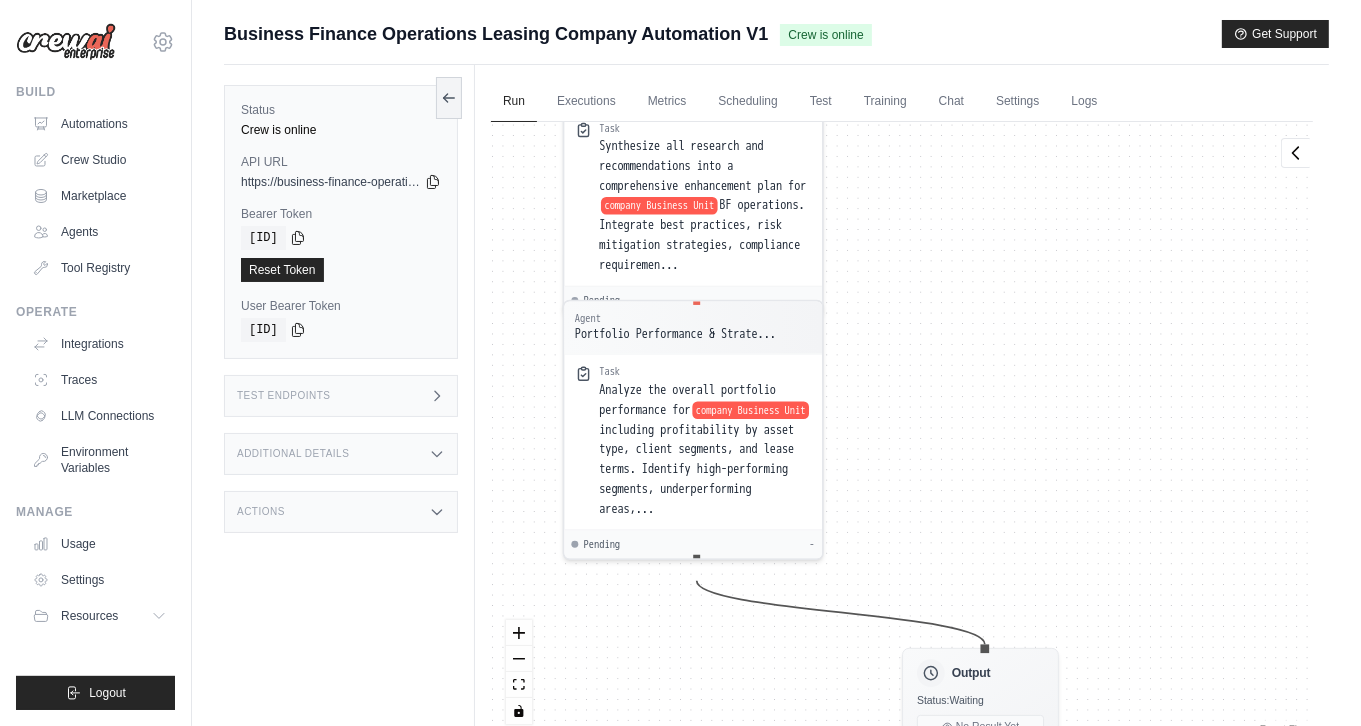 drag, startPoint x: 897, startPoint y: 235, endPoint x: 954, endPoint y: 345, distance: 123.89108 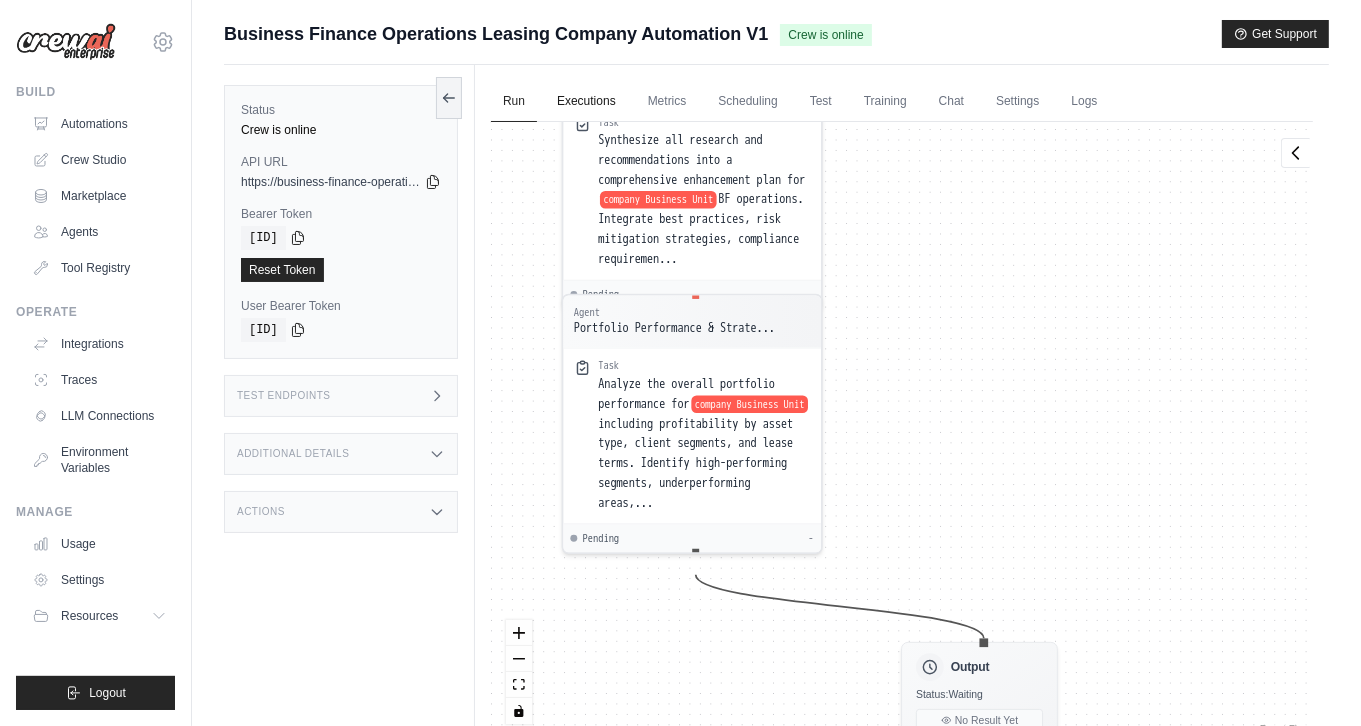 click on "Executions" at bounding box center [586, 102] 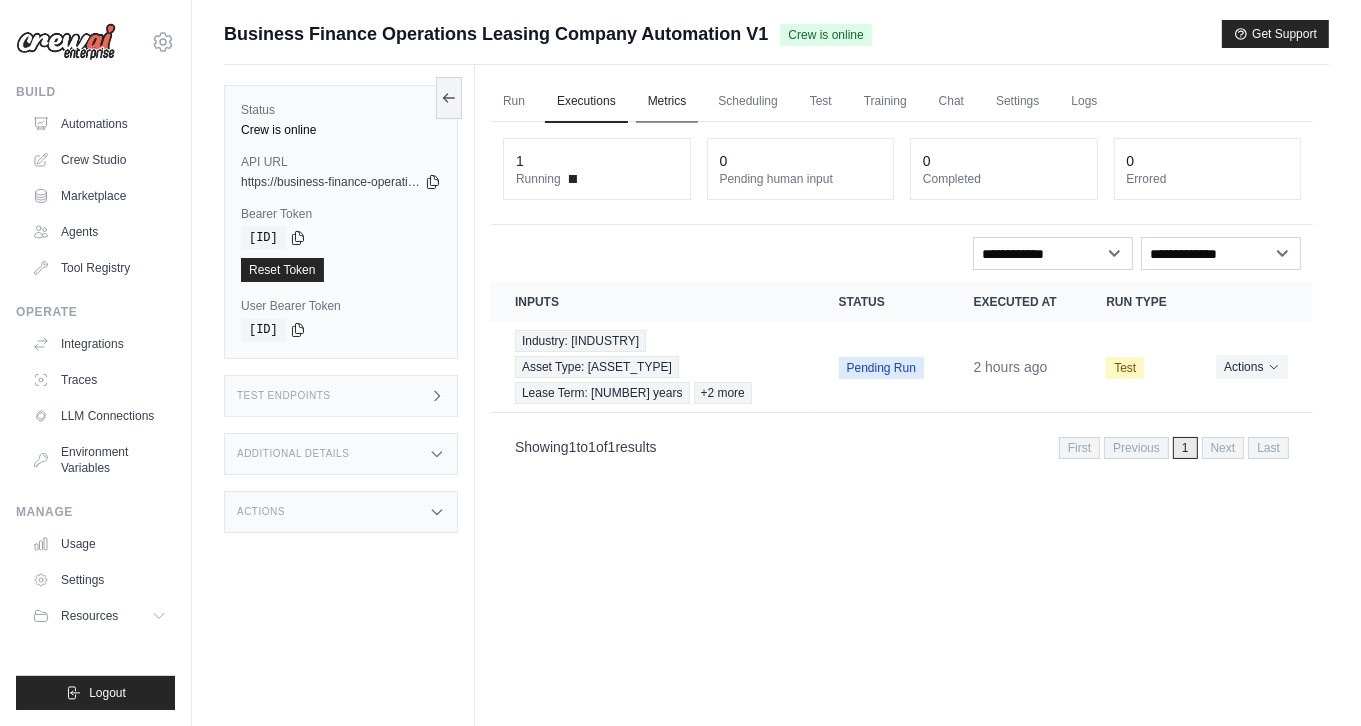 click on "Metrics" at bounding box center (667, 102) 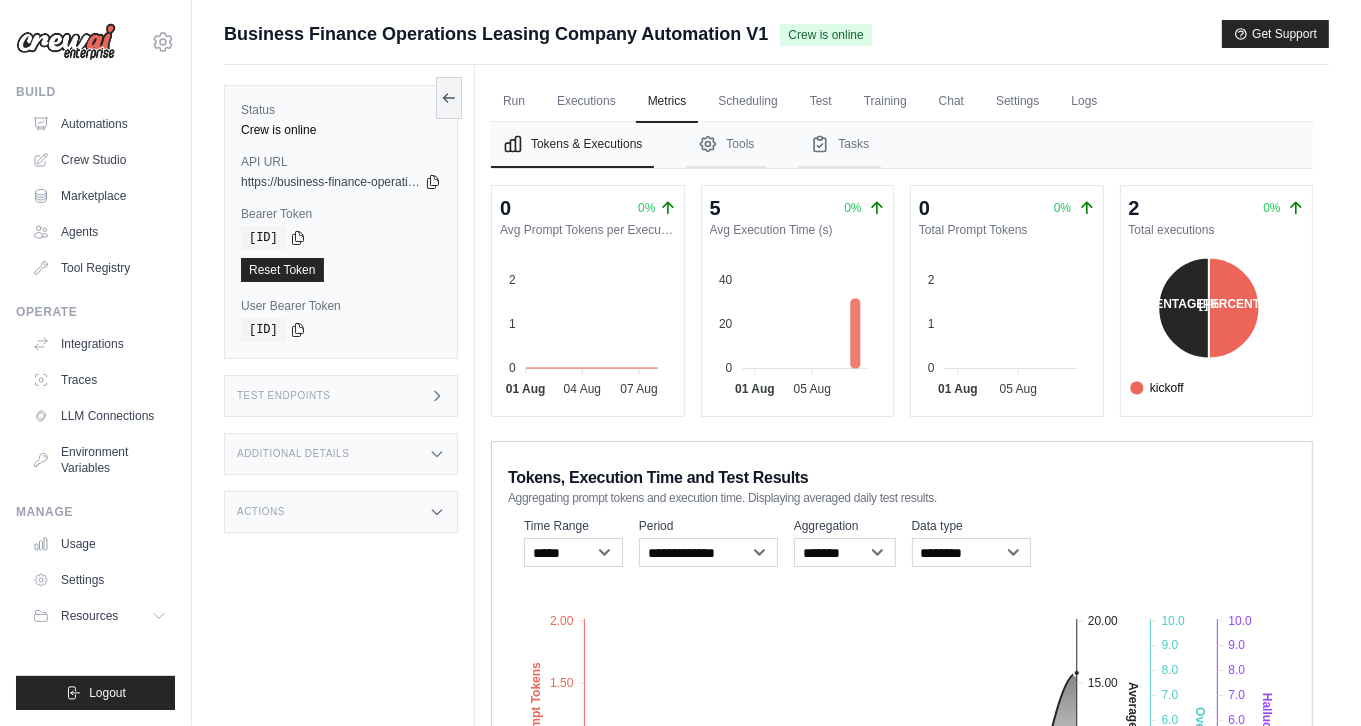 scroll, scrollTop: 100, scrollLeft: 0, axis: vertical 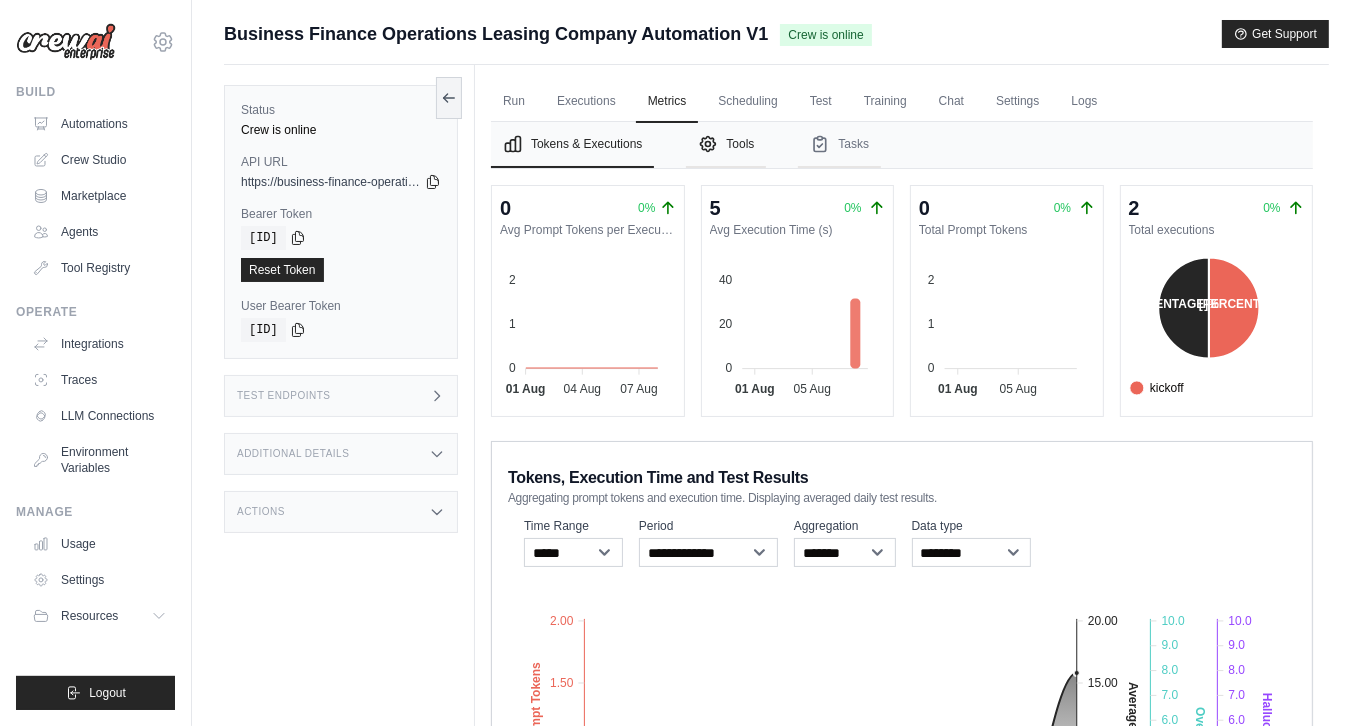 click on "Tools" at bounding box center [726, 145] 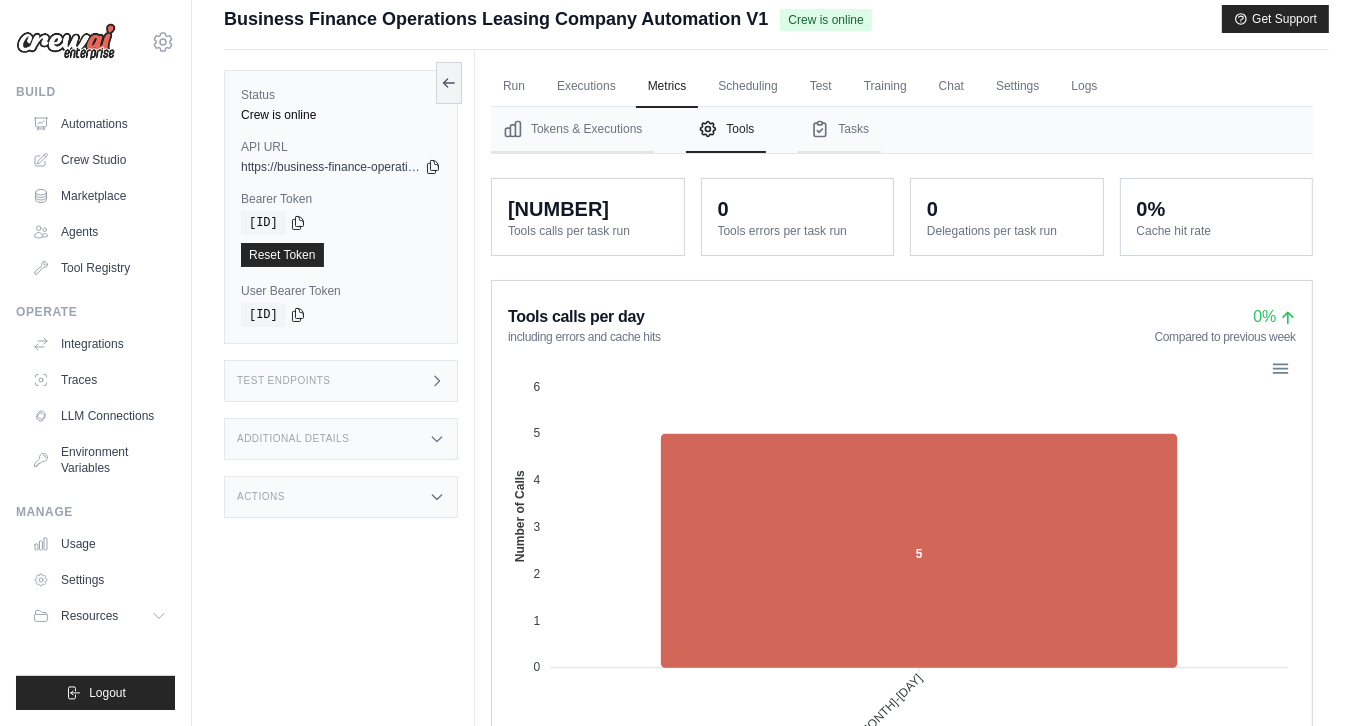 scroll, scrollTop: 0, scrollLeft: 0, axis: both 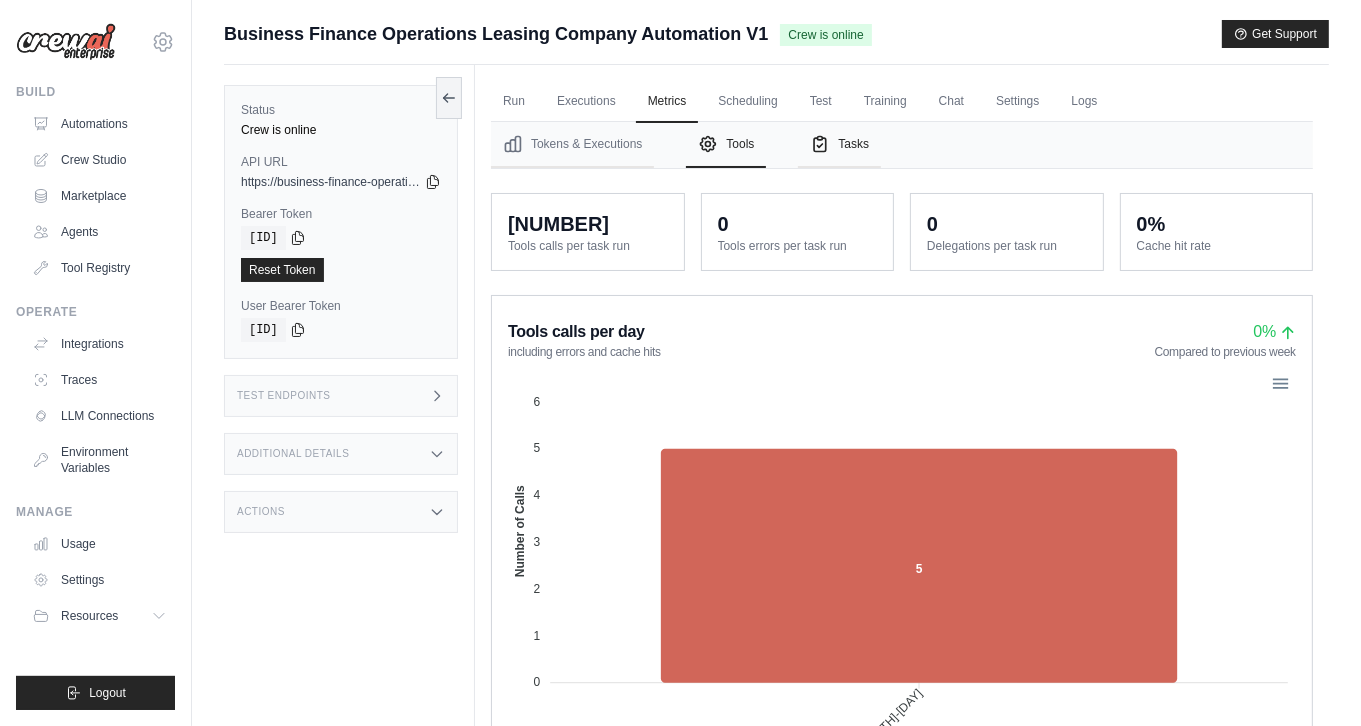 click on "Tasks" at bounding box center (839, 145) 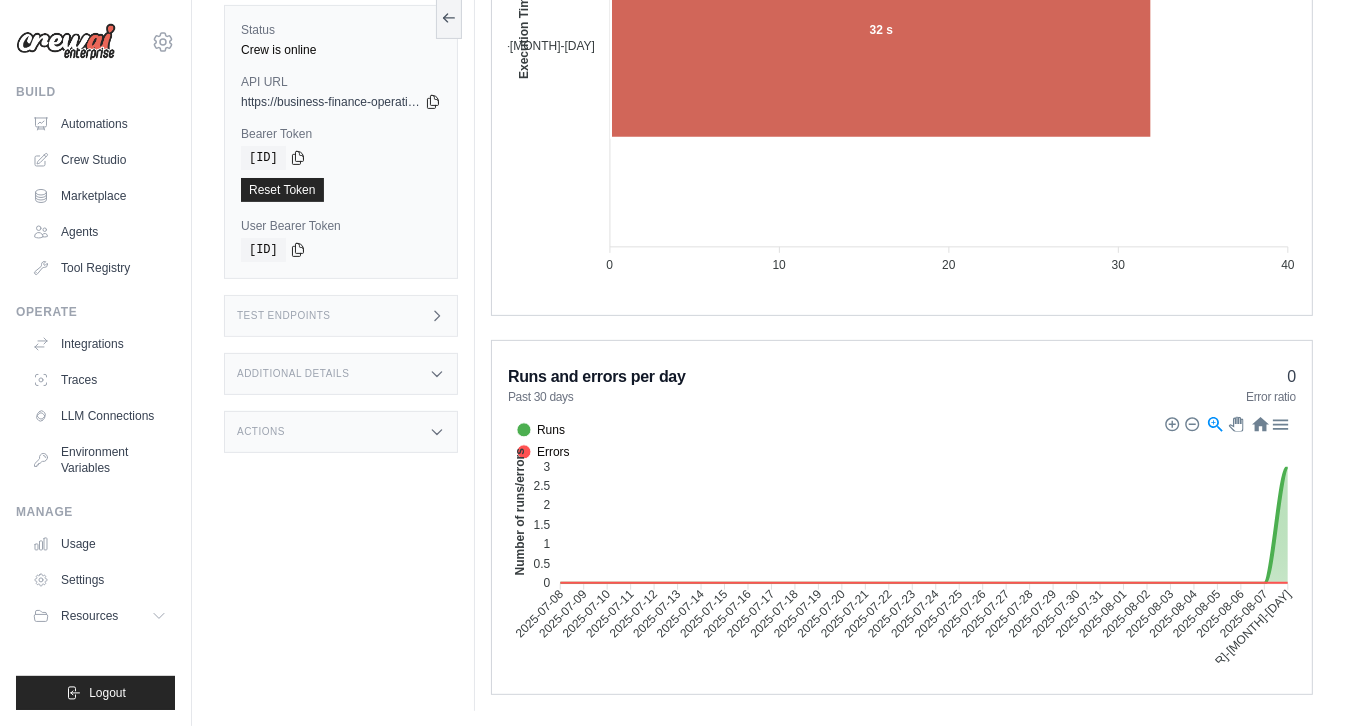 scroll, scrollTop: 0, scrollLeft: 0, axis: both 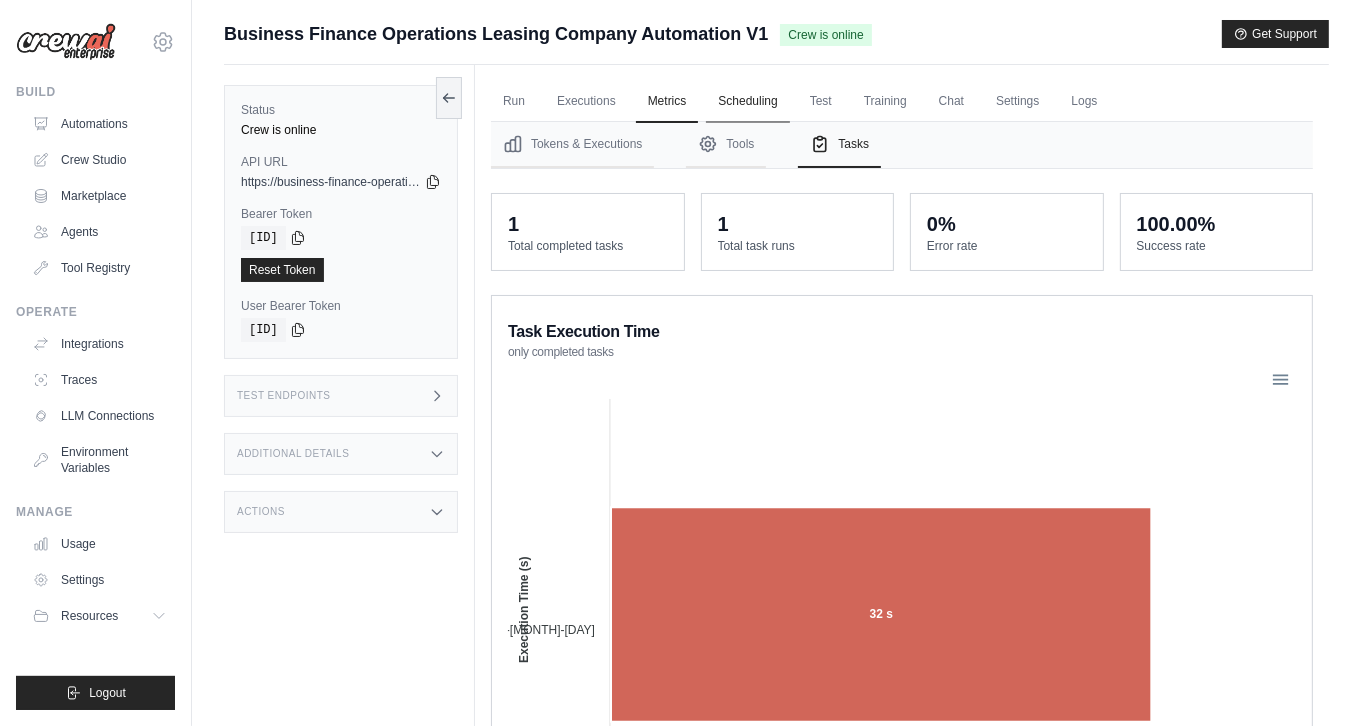 click on "Scheduling" at bounding box center (747, 102) 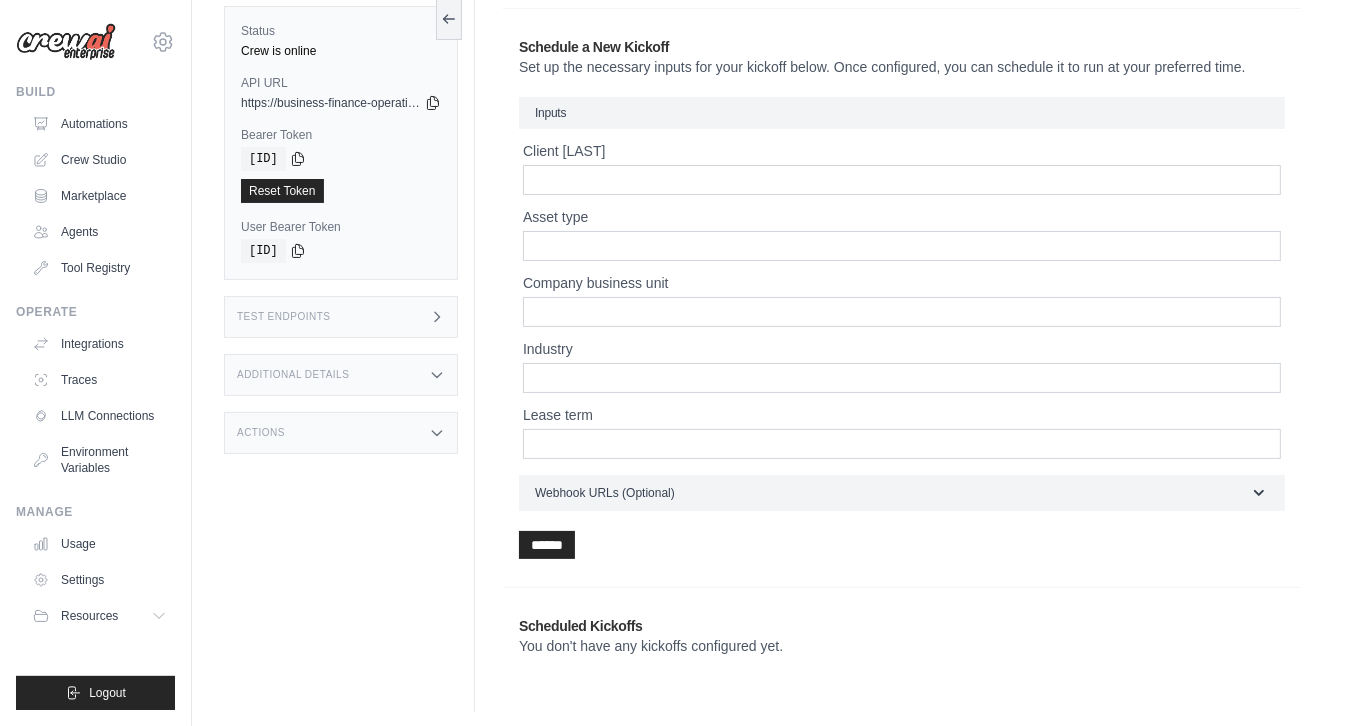 scroll, scrollTop: 0, scrollLeft: 0, axis: both 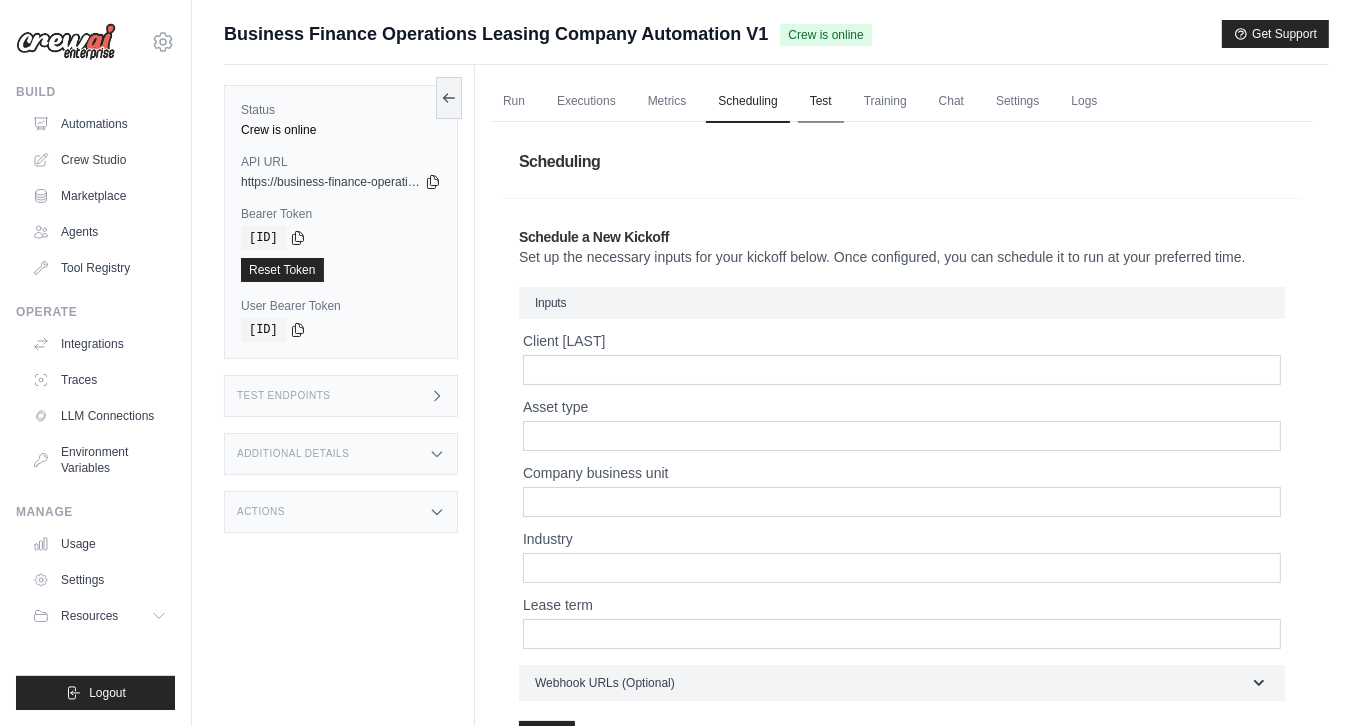 click on "Test" at bounding box center (821, 102) 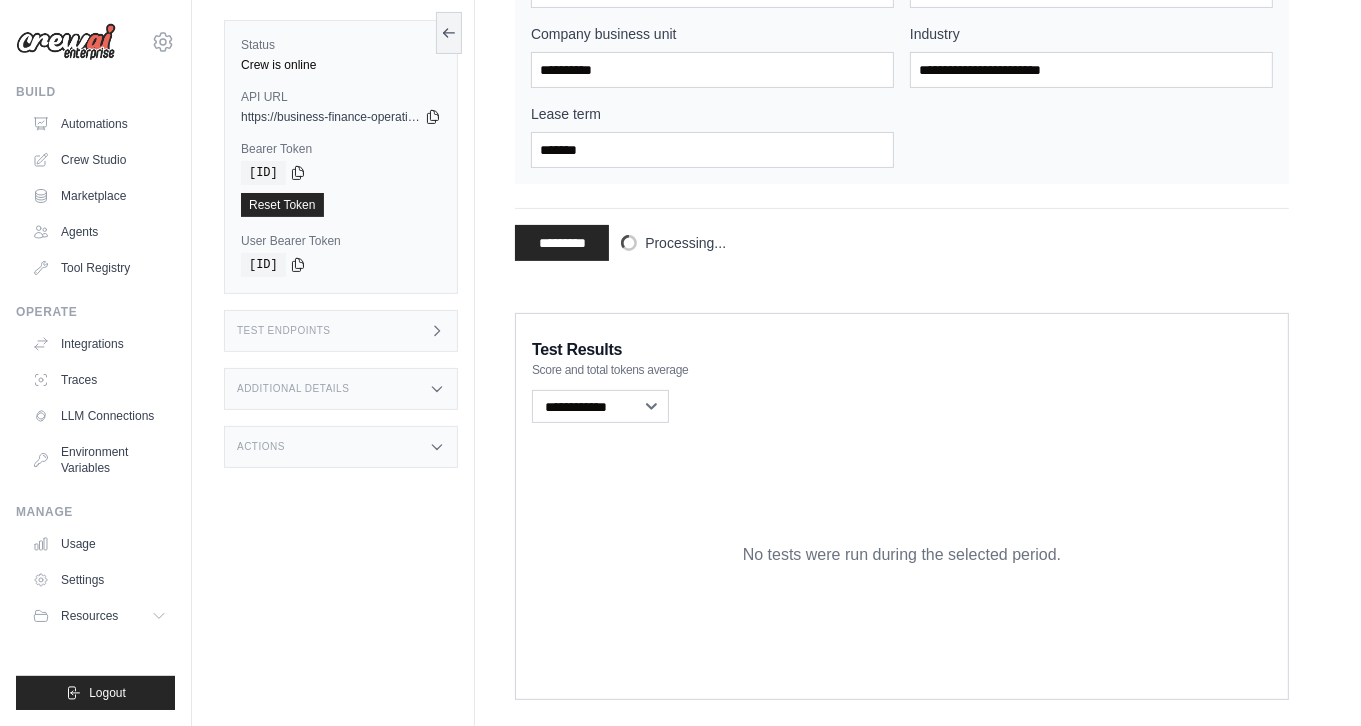 scroll, scrollTop: 490, scrollLeft: 0, axis: vertical 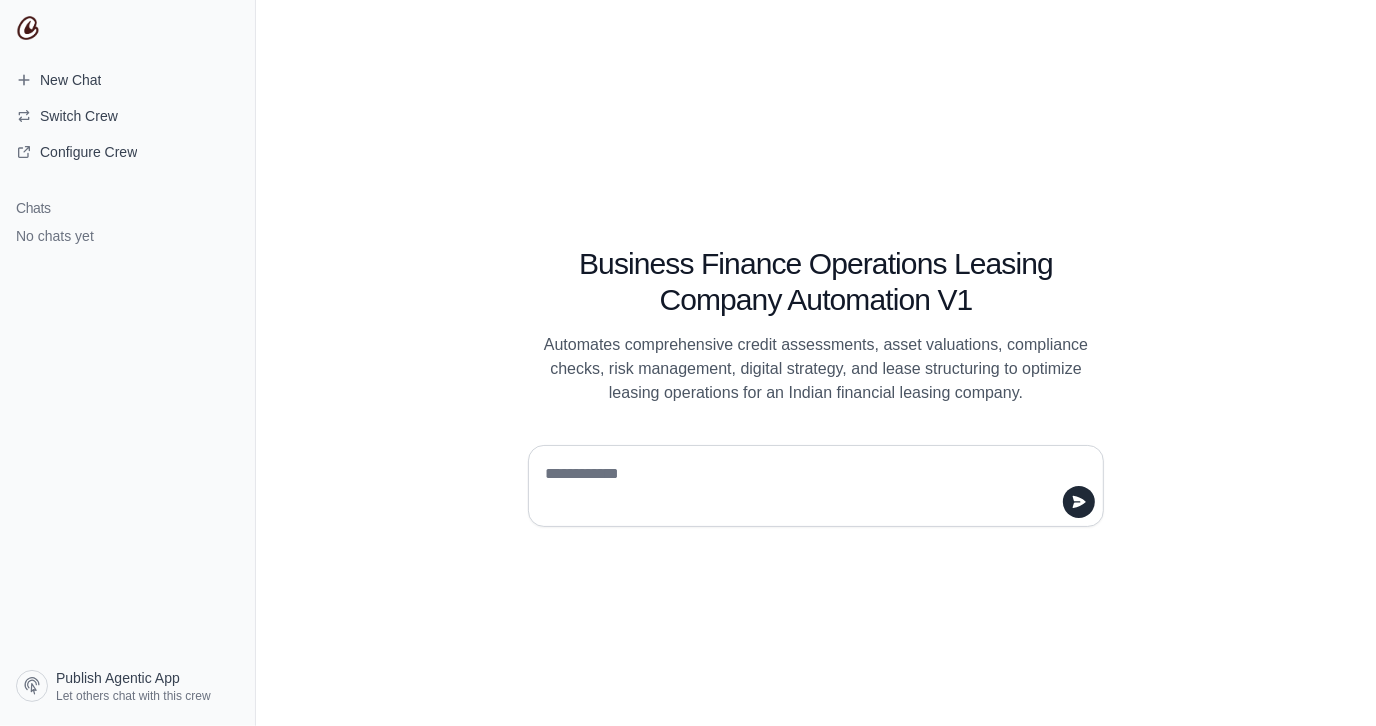 click at bounding box center (810, 486) 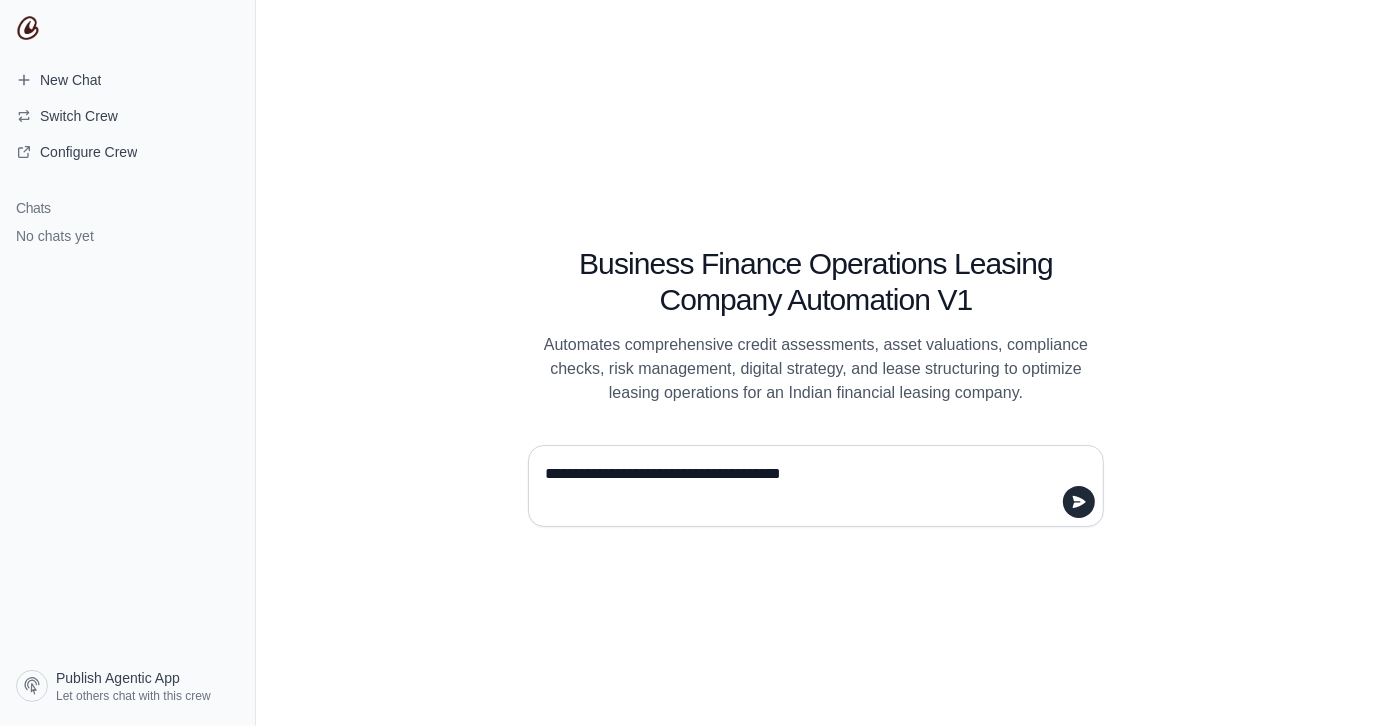 type on "**********" 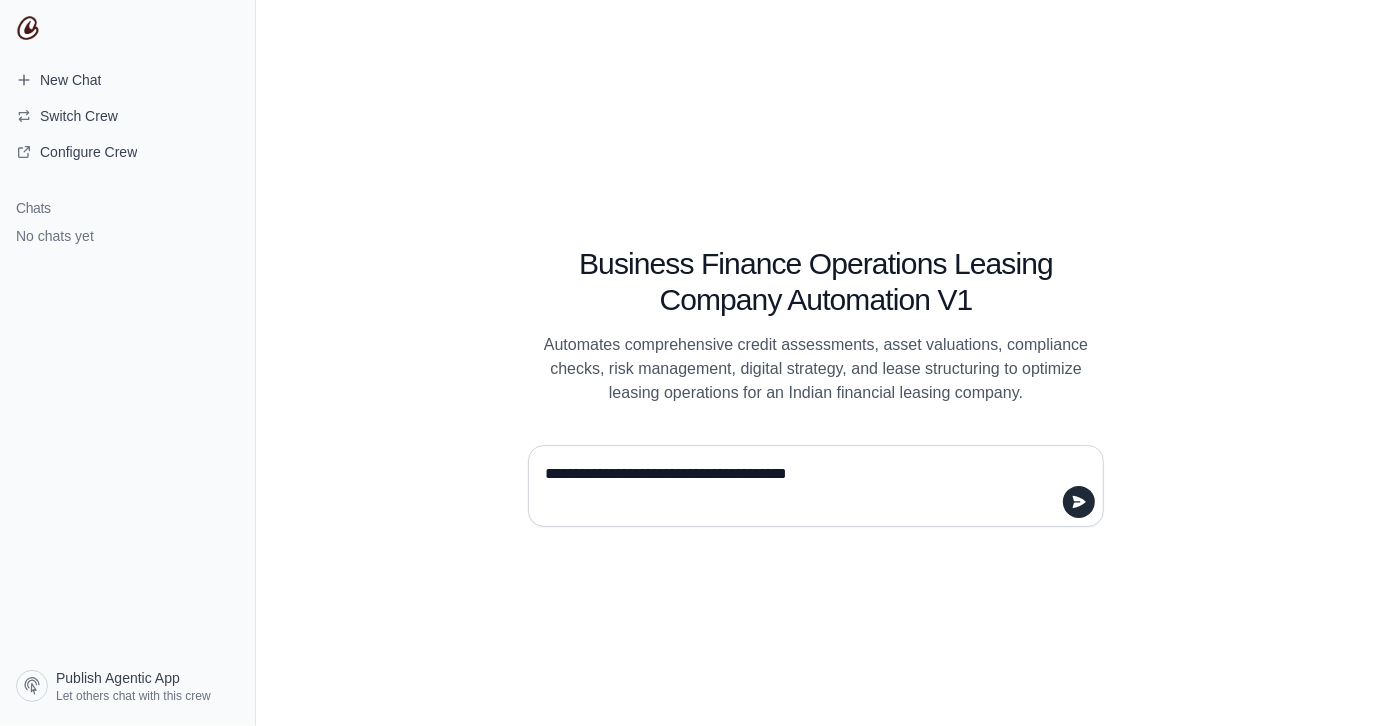 type 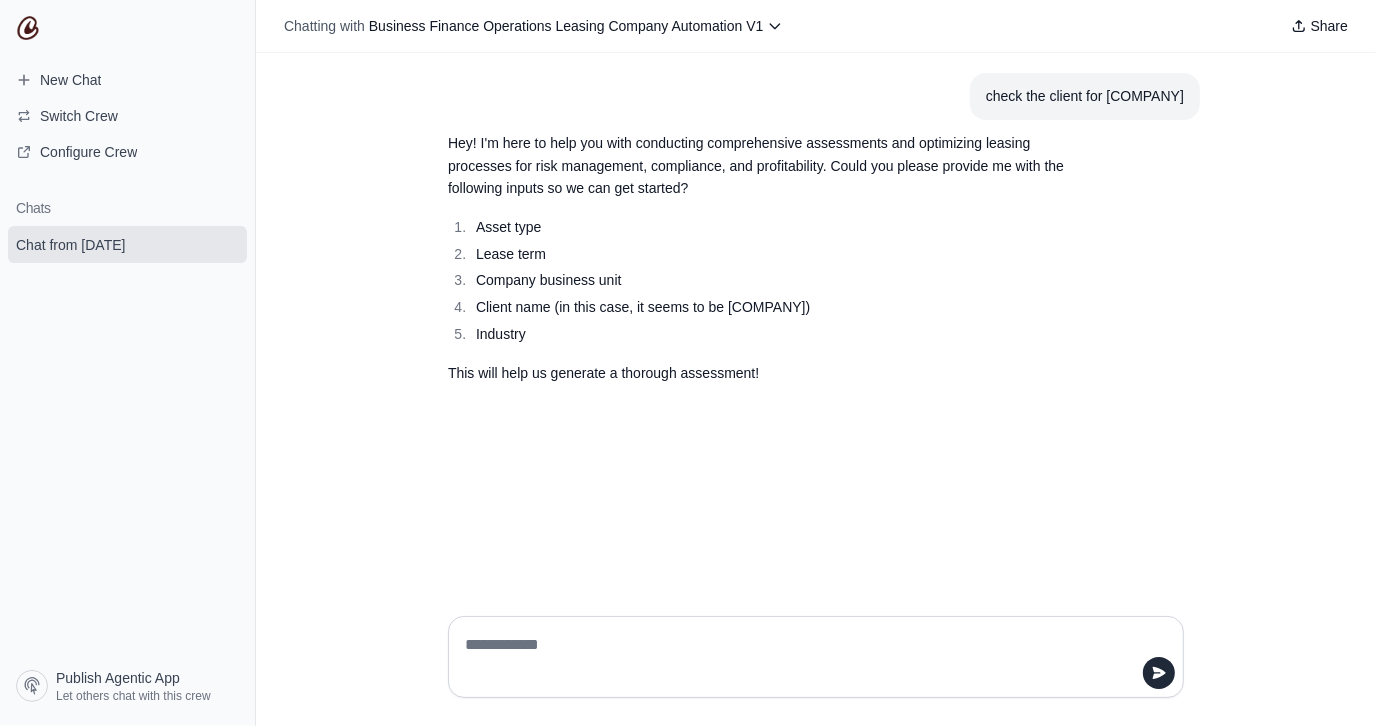 click at bounding box center [810, 657] 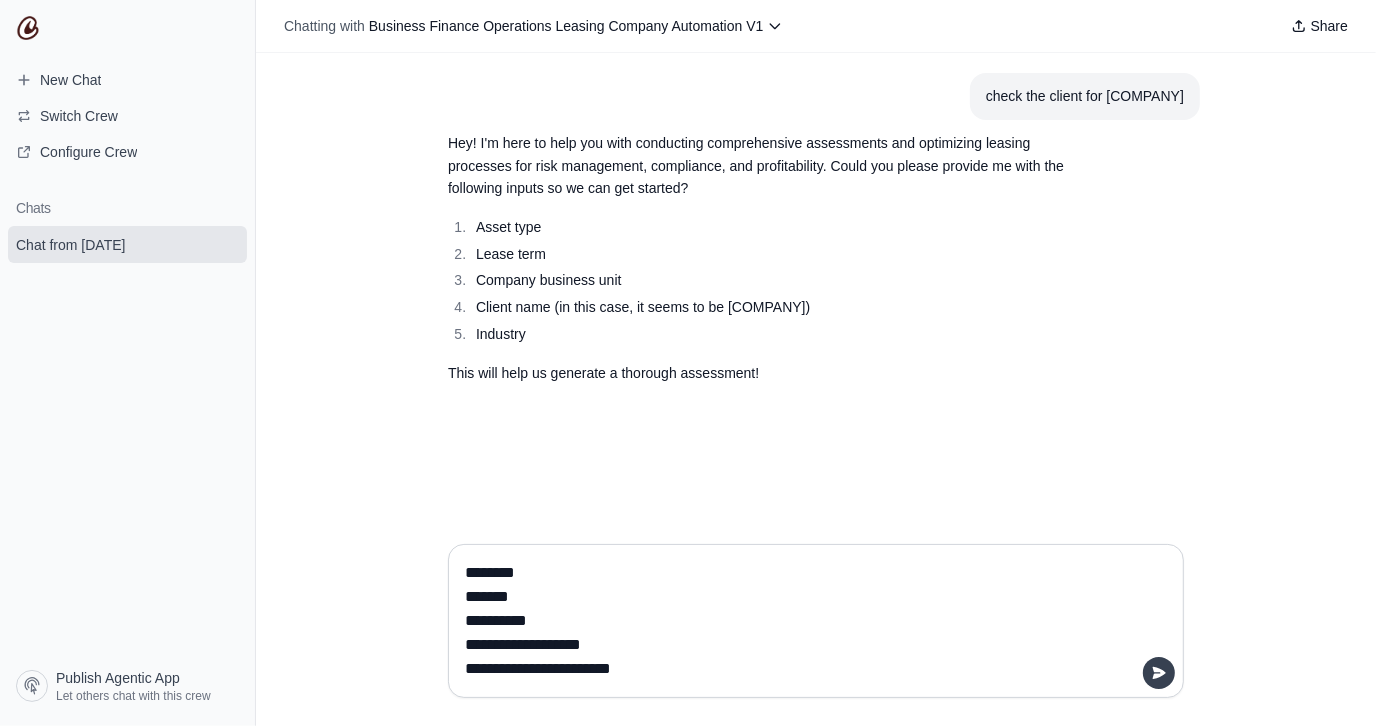 type on "**********" 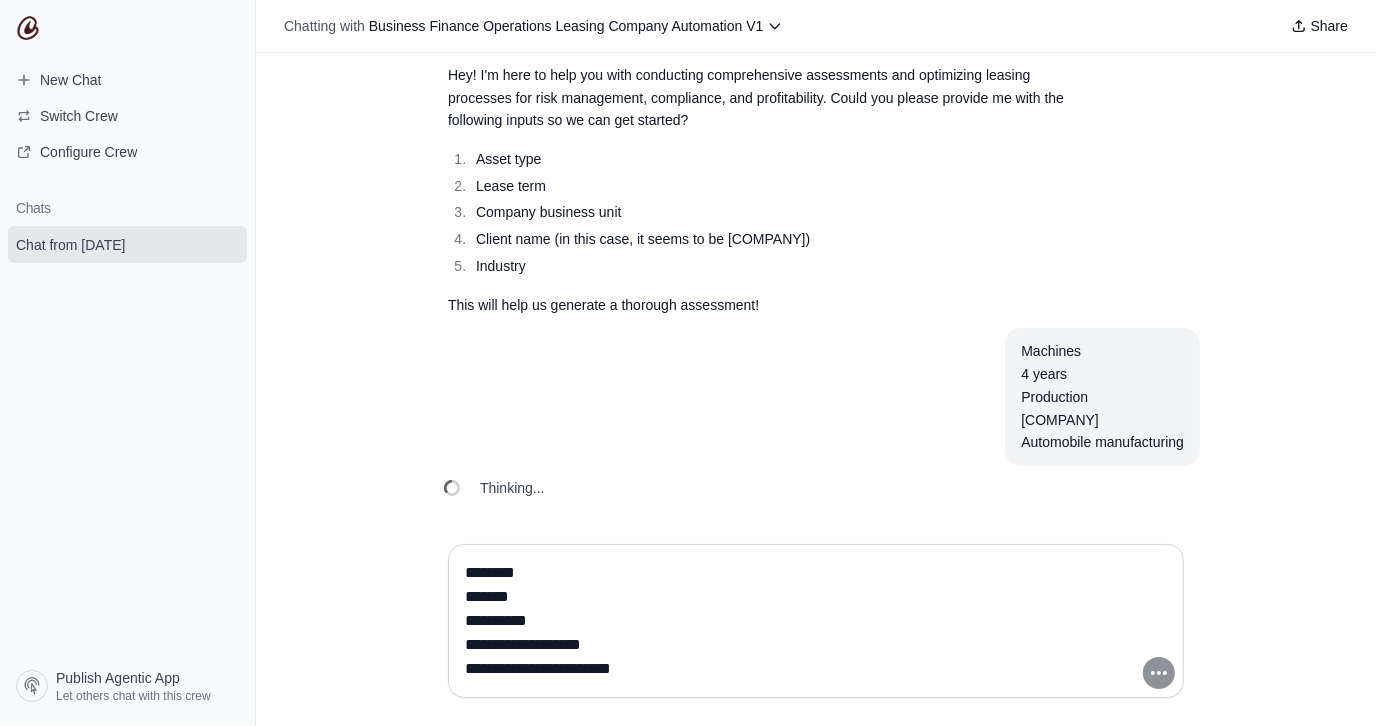 scroll, scrollTop: 115, scrollLeft: 0, axis: vertical 